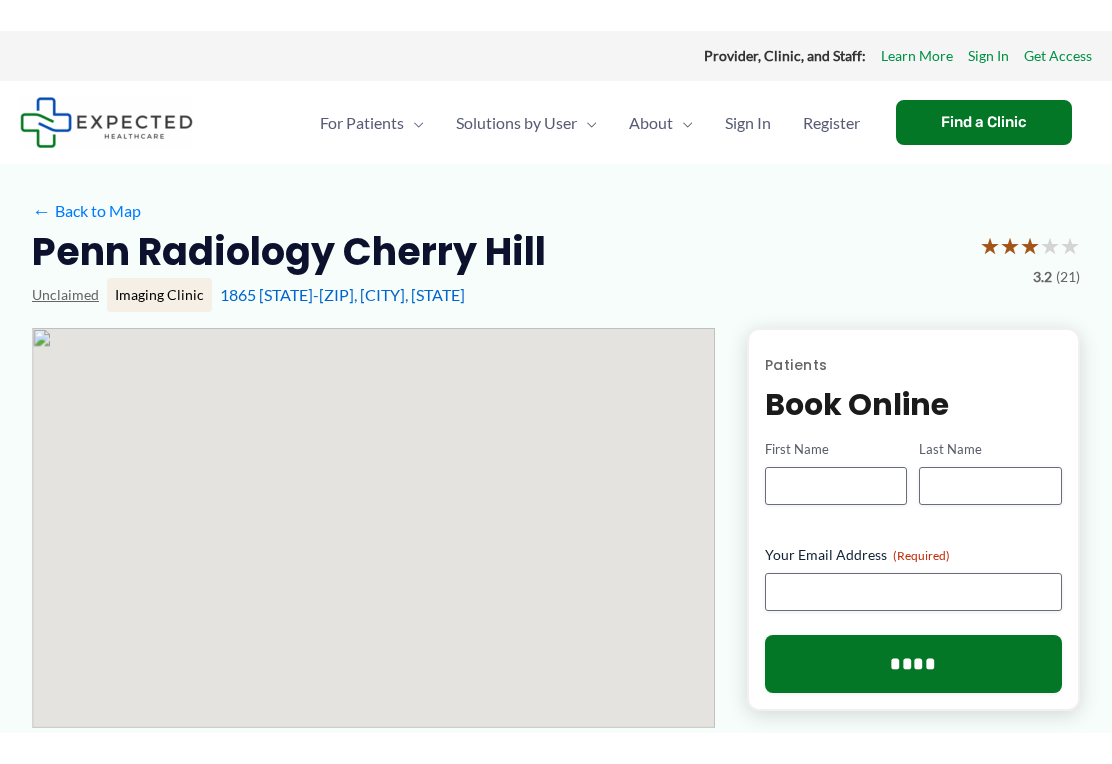 scroll, scrollTop: 0, scrollLeft: 0, axis: both 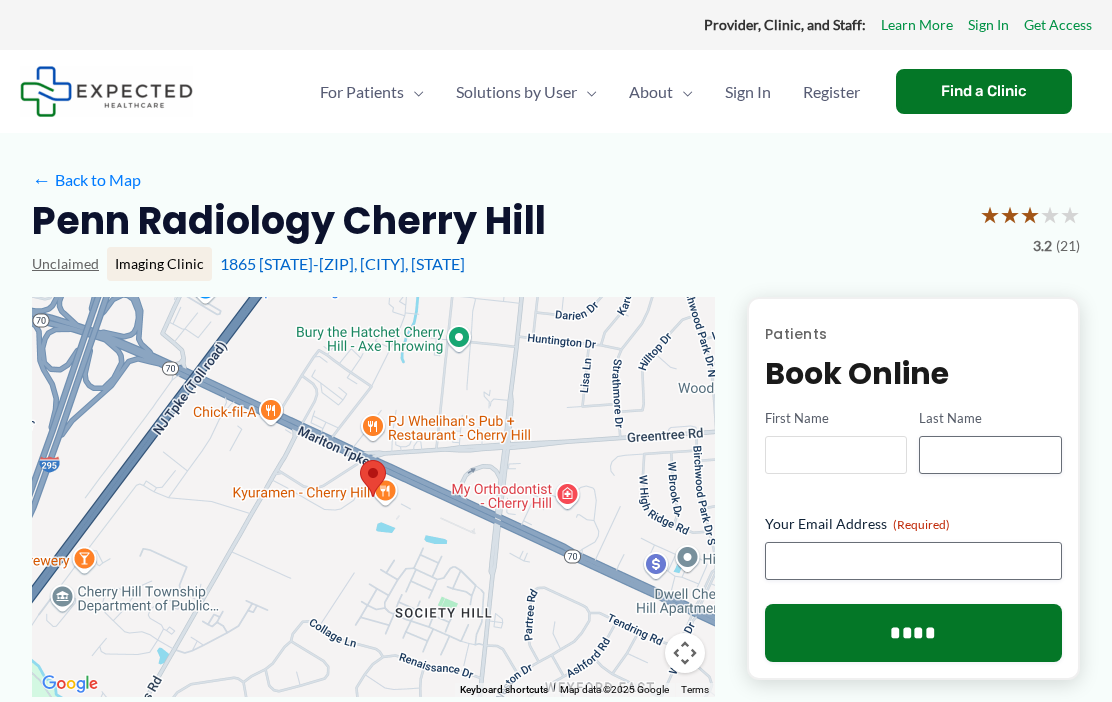 click on "First Name" at bounding box center [836, 455] 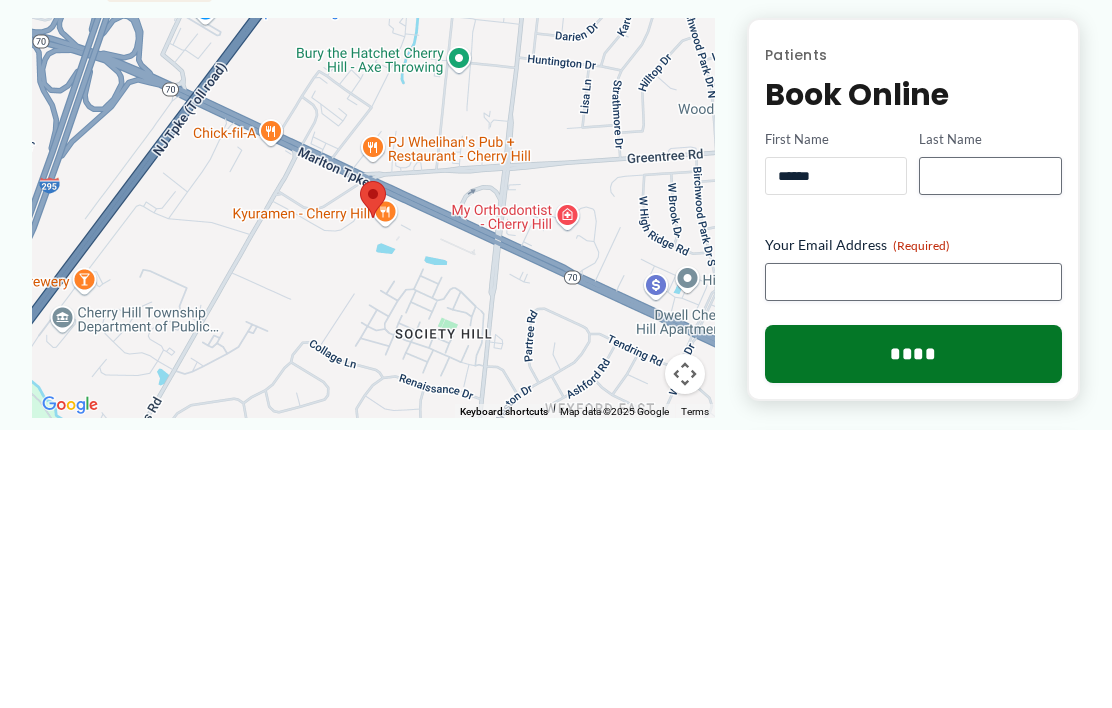 type on "******" 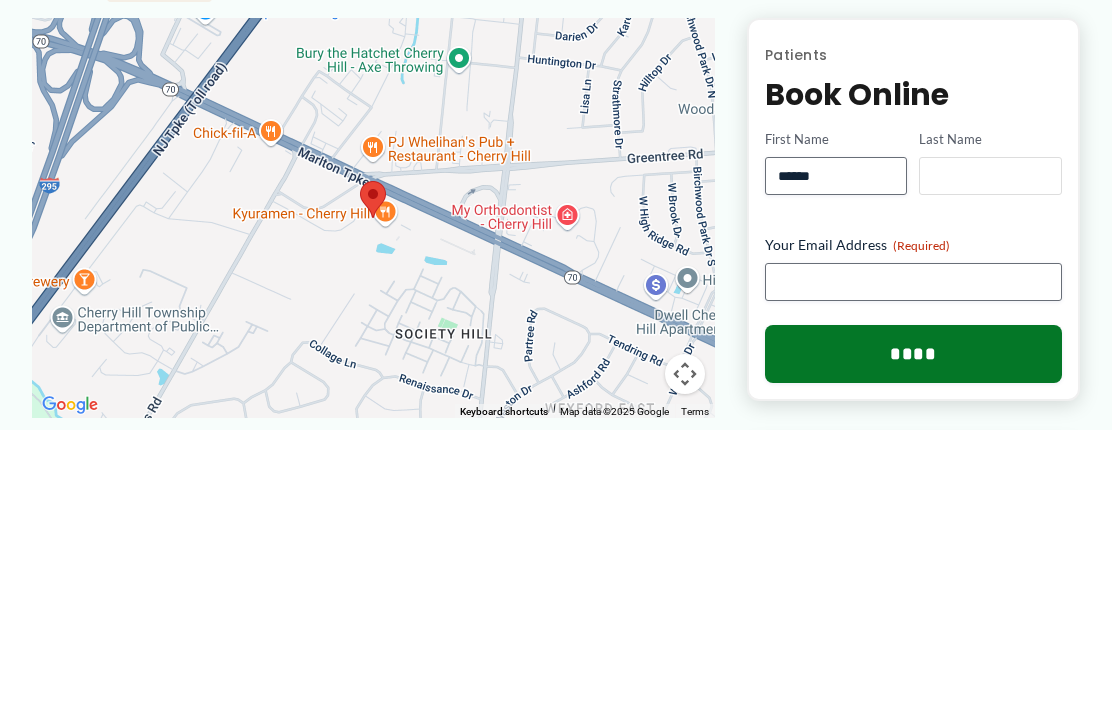 click on "Last Name" at bounding box center [990, 455] 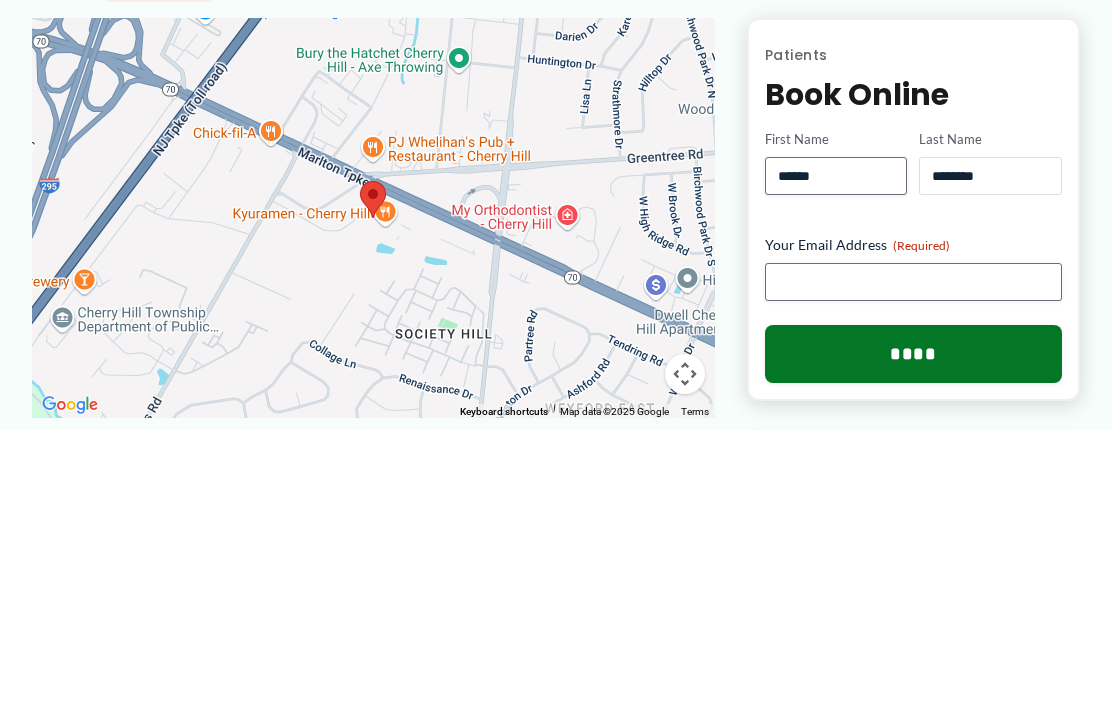 type on "********" 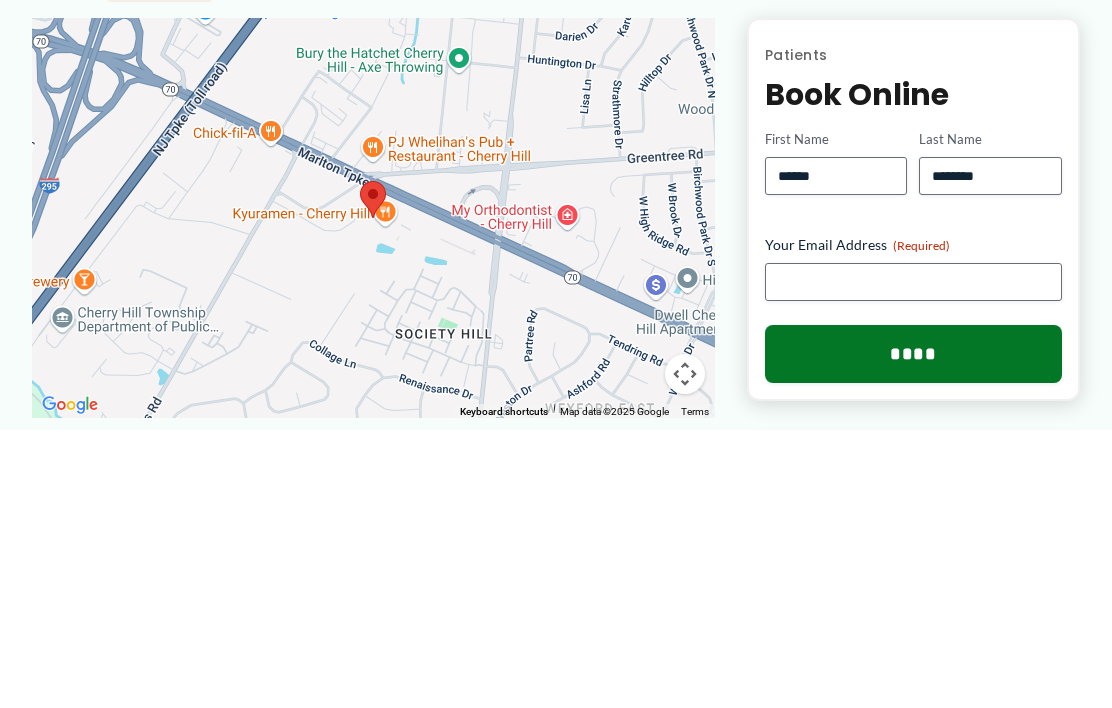 click on "Your Email Address (Required)" at bounding box center (913, 561) 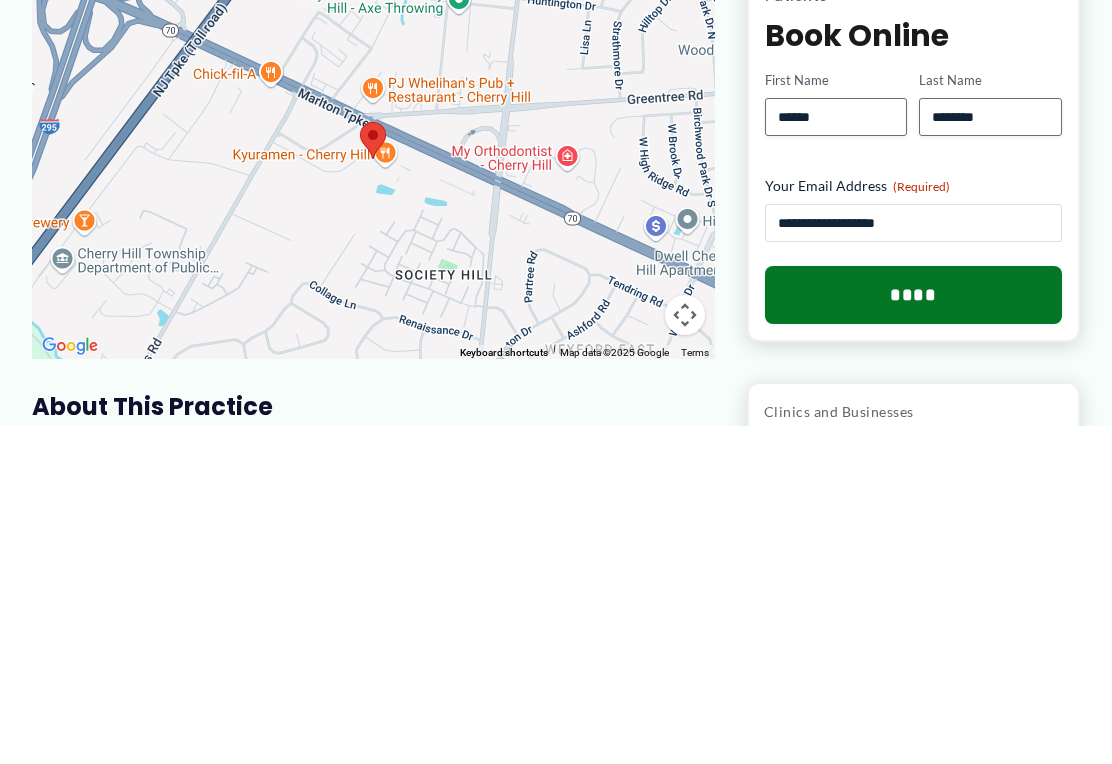 type on "**********" 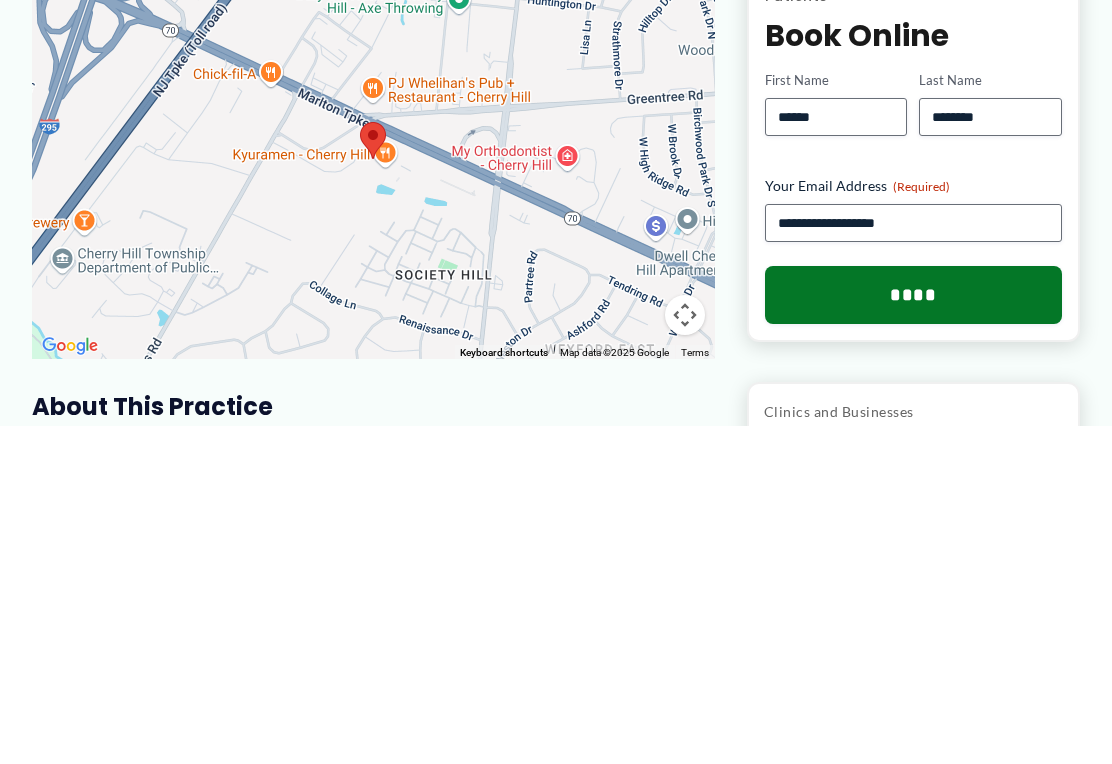 click on "****" at bounding box center (913, 633) 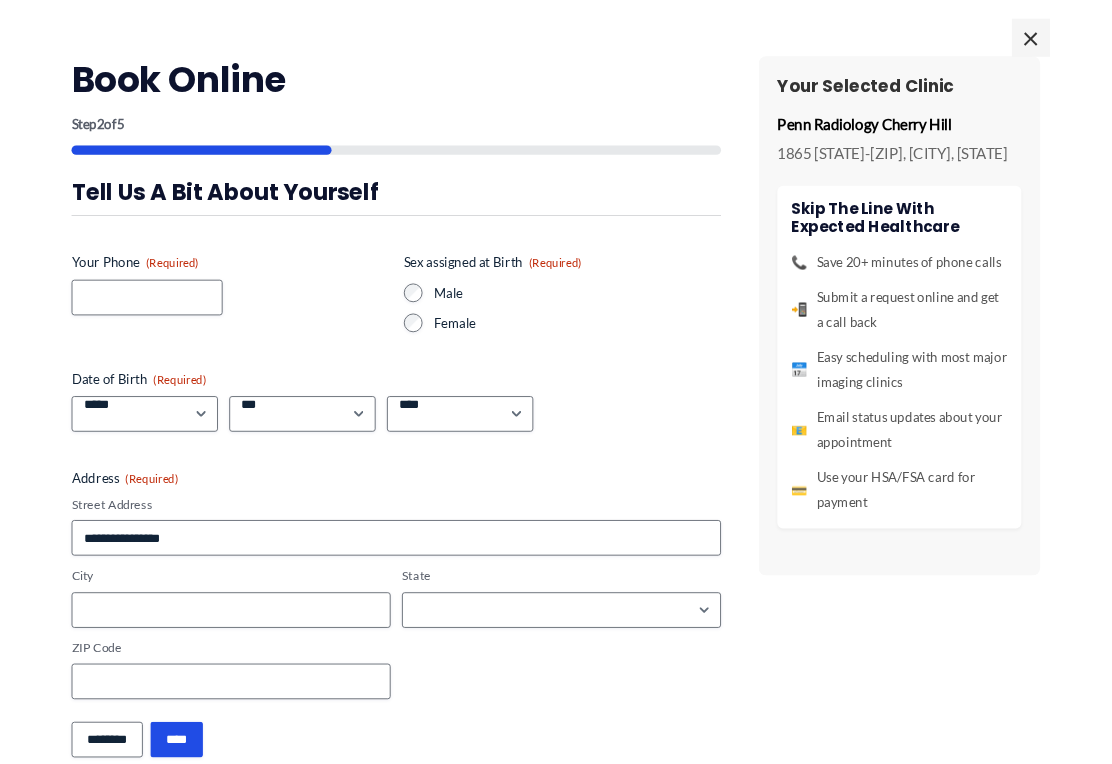 scroll, scrollTop: 0, scrollLeft: 0, axis: both 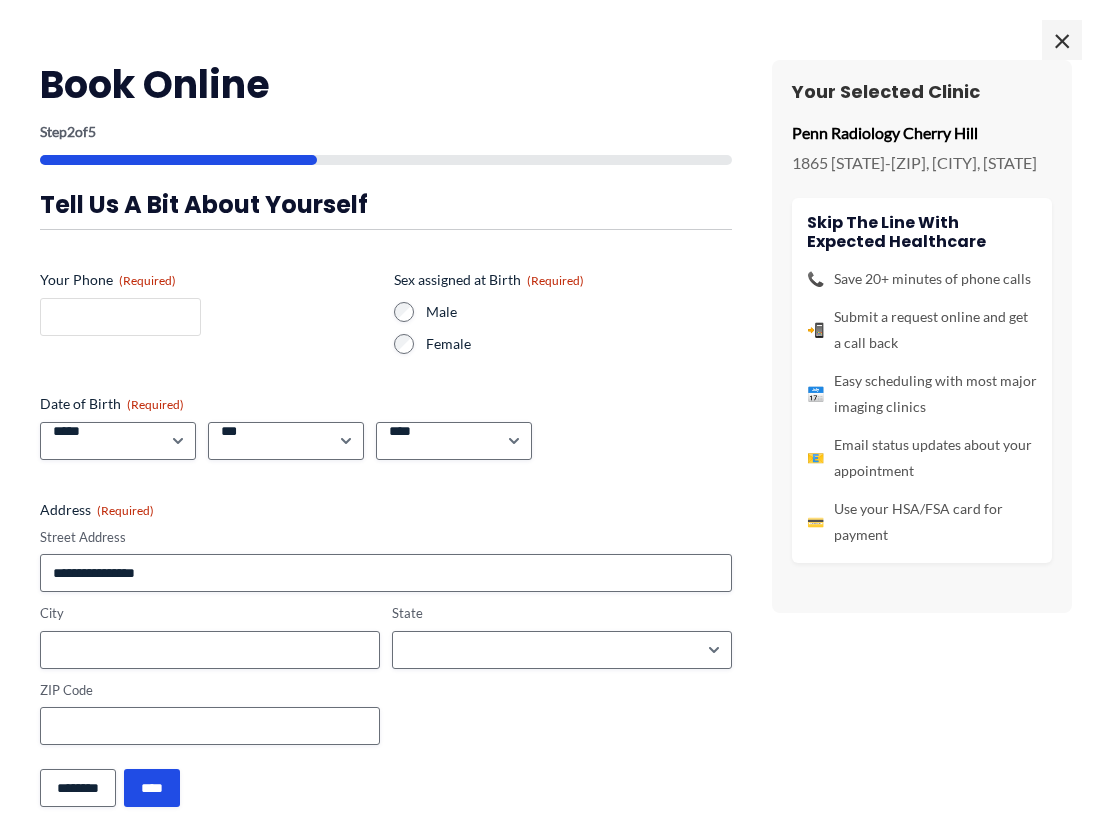 click on "Your Phone (Required)" at bounding box center [120, 317] 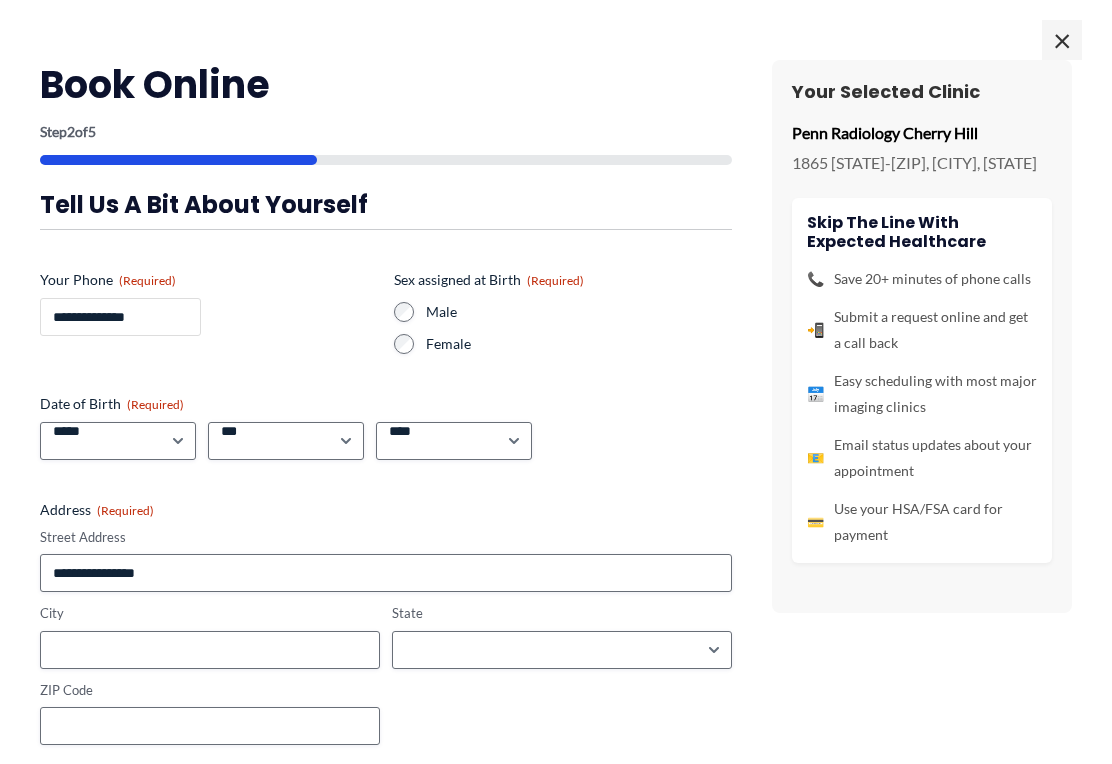 type on "**********" 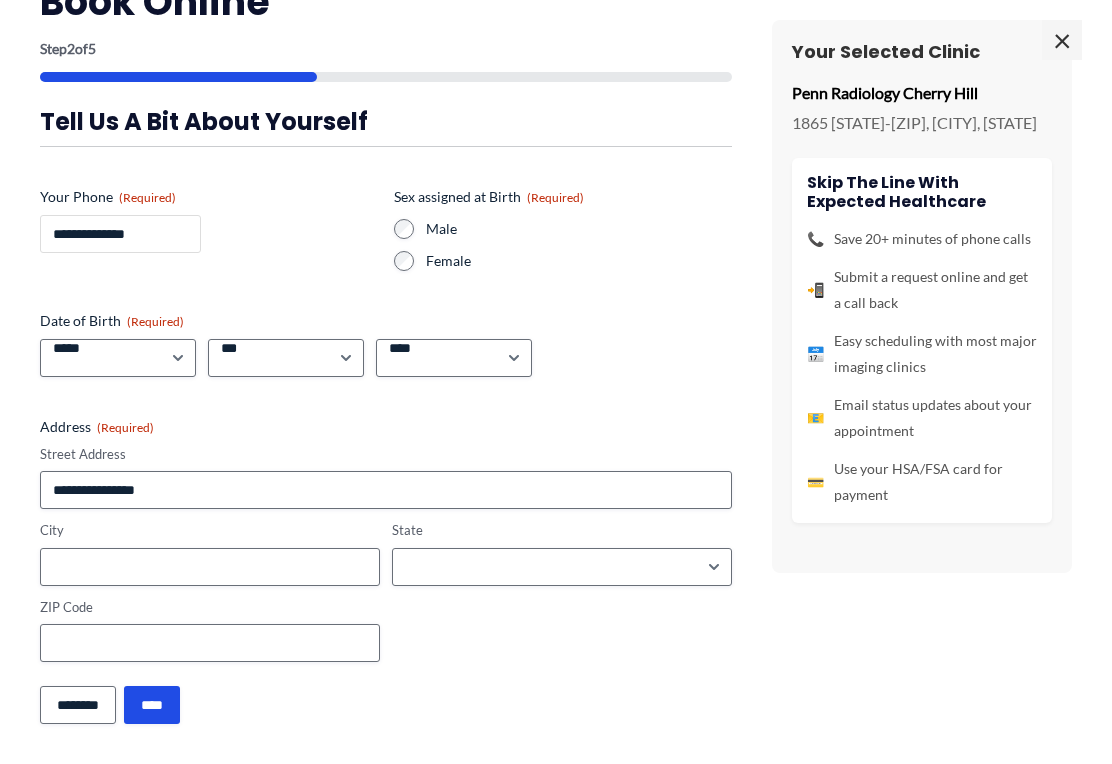 scroll, scrollTop: 81, scrollLeft: 0, axis: vertical 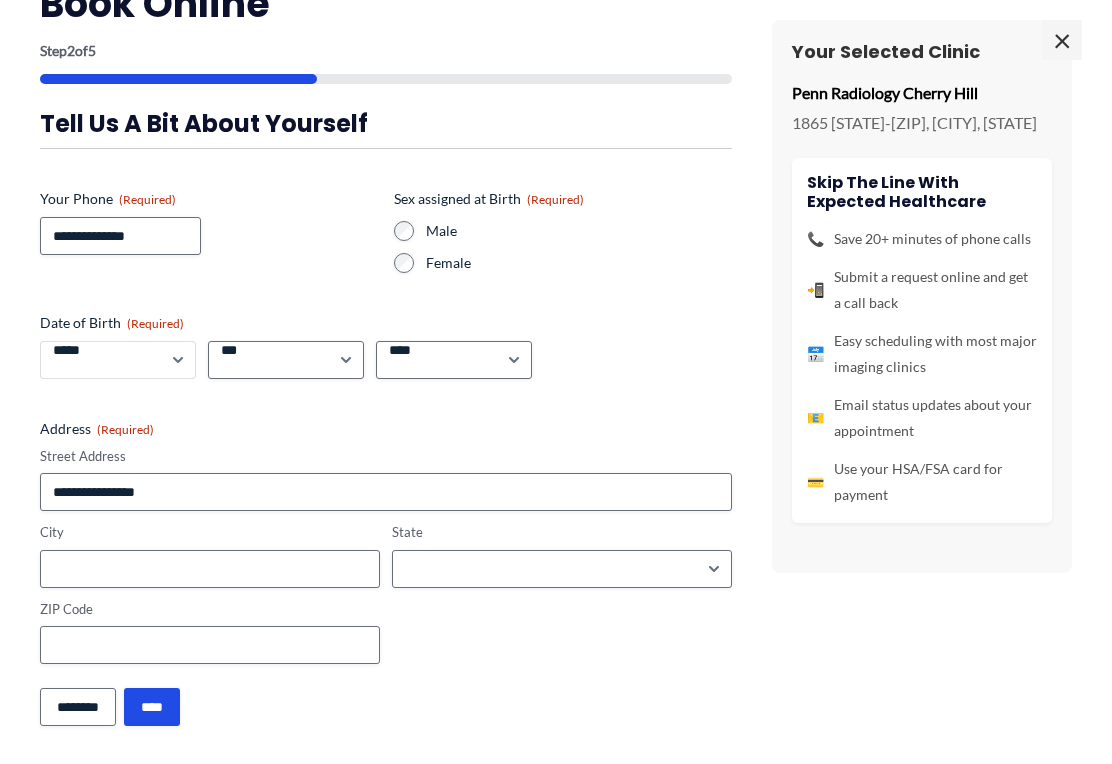 click on "***** * * * * * * * * * ** ** **" at bounding box center (118, 360) 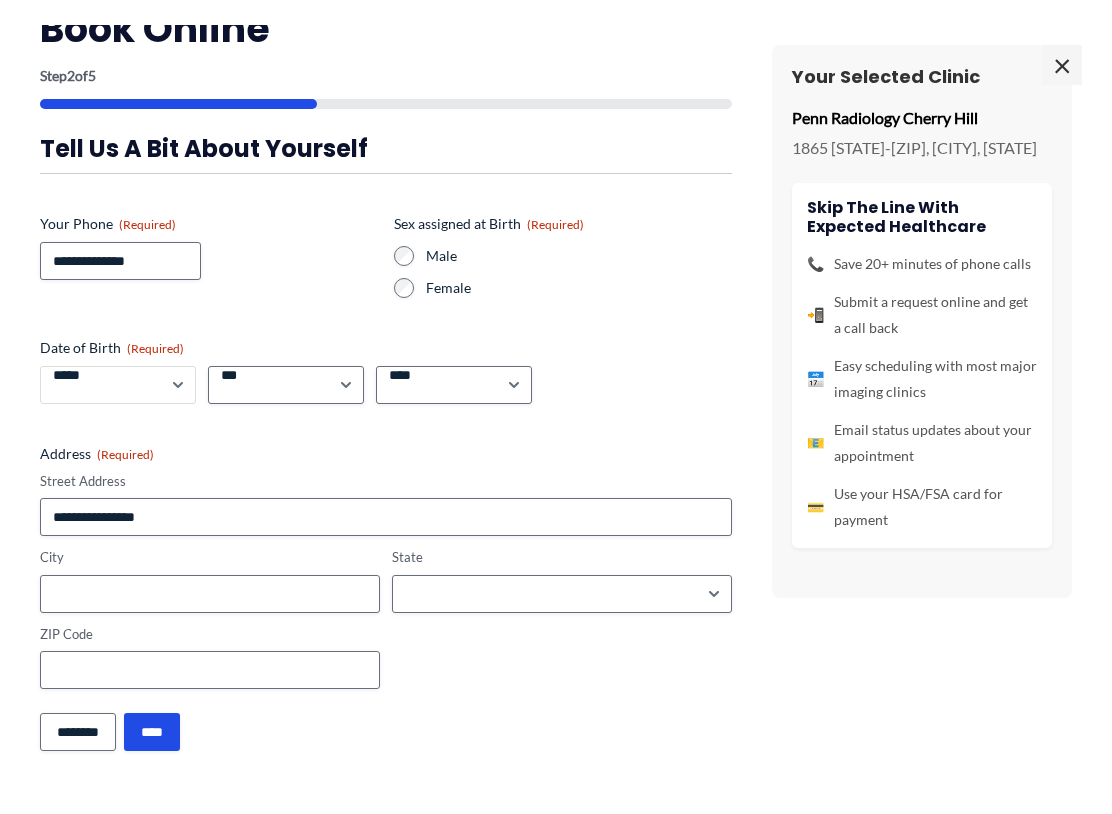 scroll, scrollTop: 454, scrollLeft: 0, axis: vertical 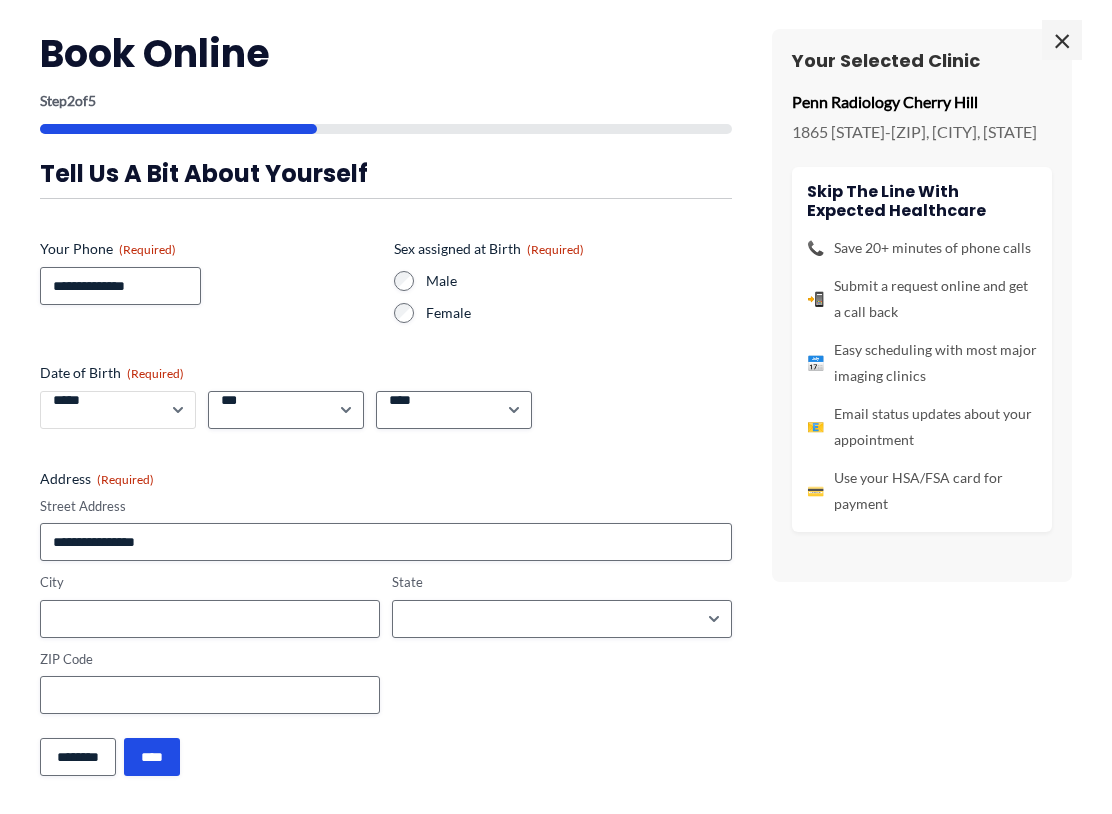 select on "*" 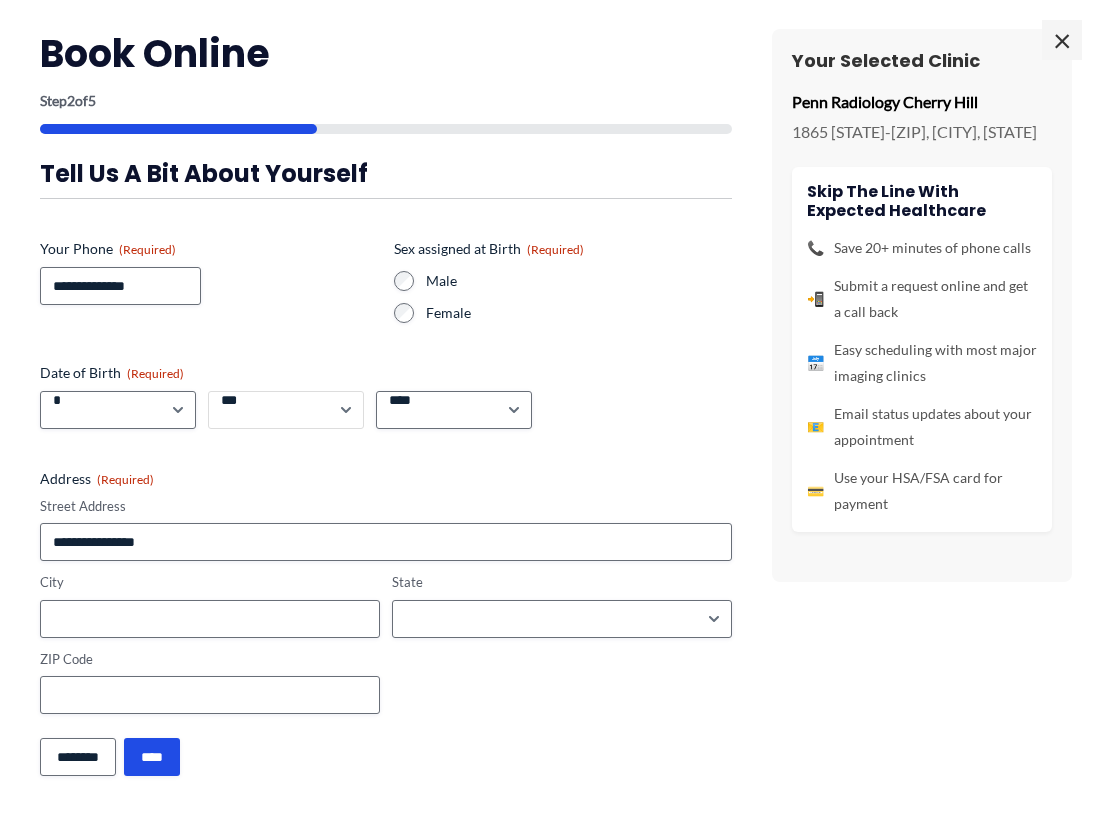 click on "*** * * * * * * * * * ** ** ** ** ** ** ** ** ** ** ** ** ** ** ** ** ** ** ** ** ** **" at bounding box center (286, 410) 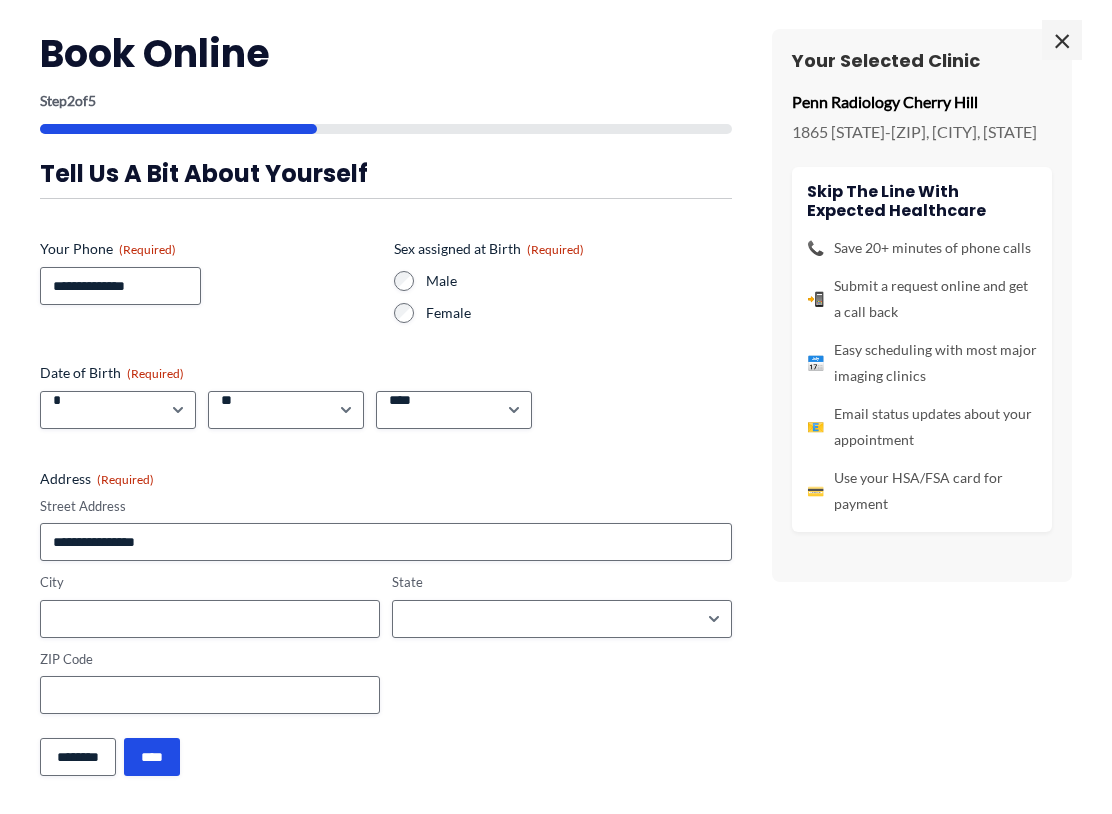 click on "**** **** **** **** **** **** **** **** **** **** **** **** **** **** **** **** **** **** **** **** **** **** **** **** **** **** **** **** **** **** **** **** **** **** **** **** **** **** **** **** **** **** **** **** **** **** **** **** **** **** **** **** **** **** **** **** **** **** **** **** **** **** **** **** **** **** **** **** **** **** **** **** **** **** **** **** **** **** **** **** **** **** **** **** **** **** **** **** **** **** **** **** **** **** **** **** **** **** **** **** **** **** **** **** **** **** **** ****" at bounding box center (454, 410) 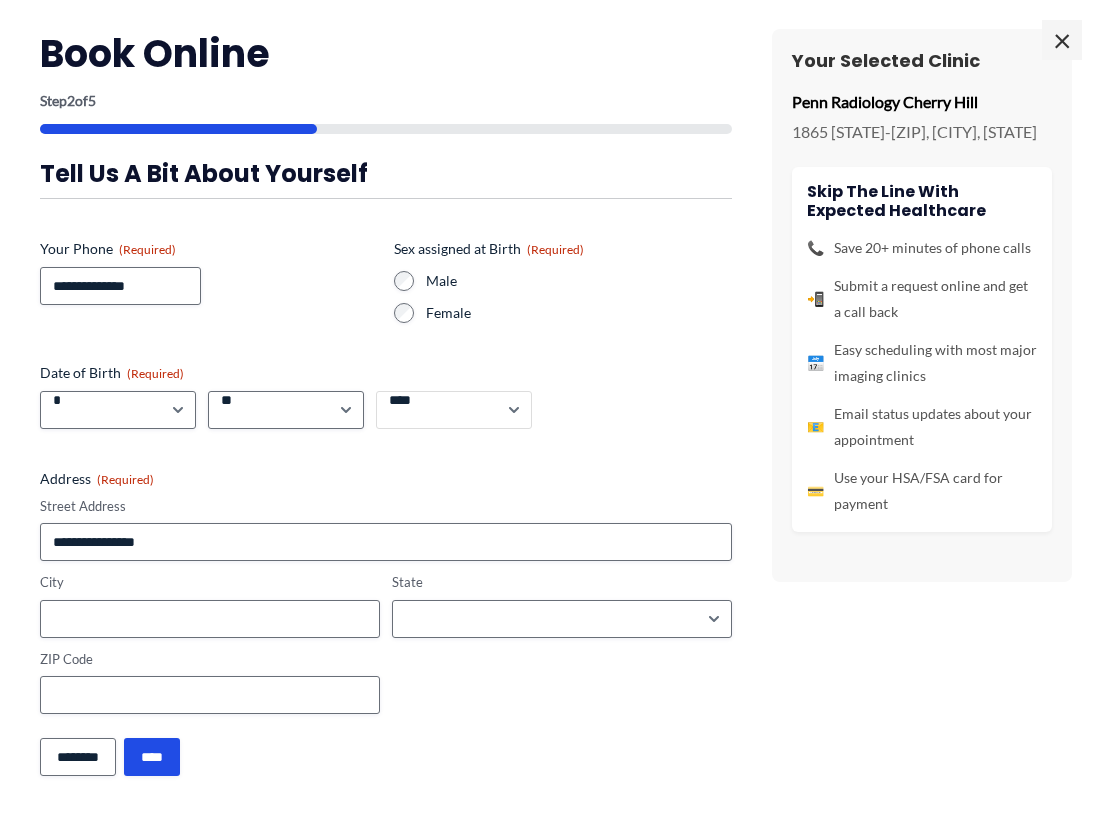select on "****" 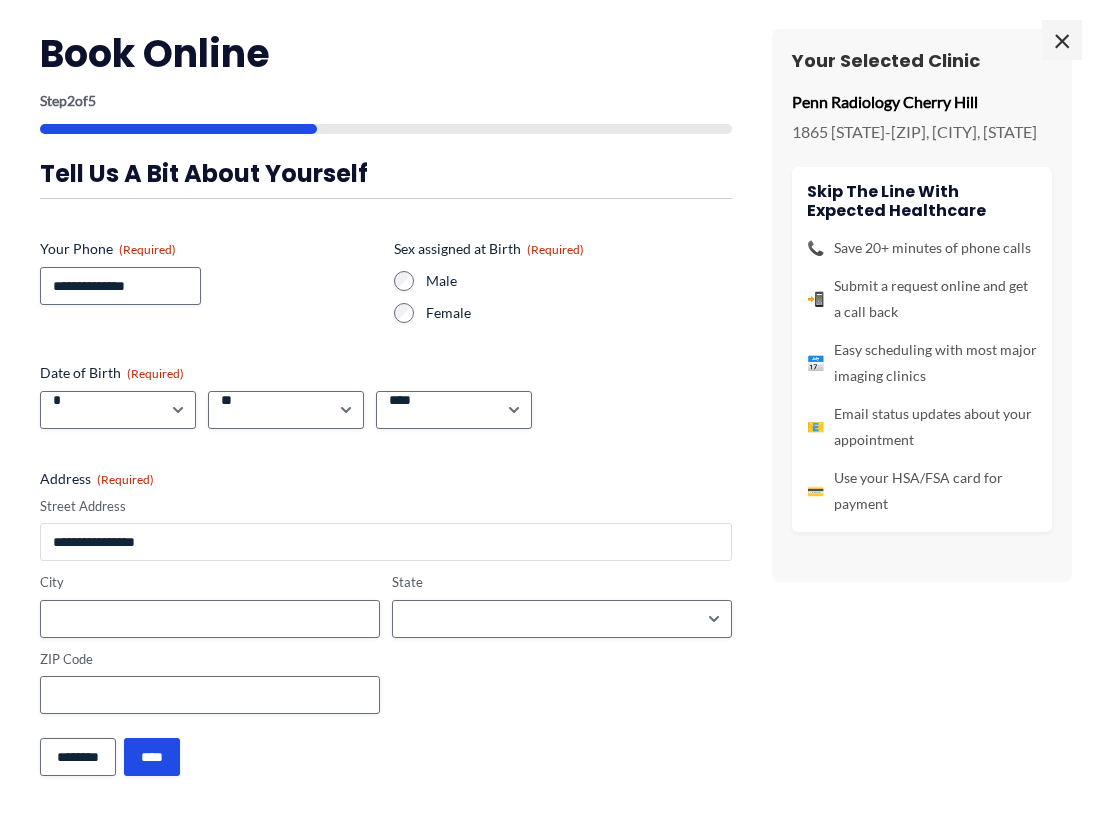 click on "Street Address" at bounding box center (386, 542) 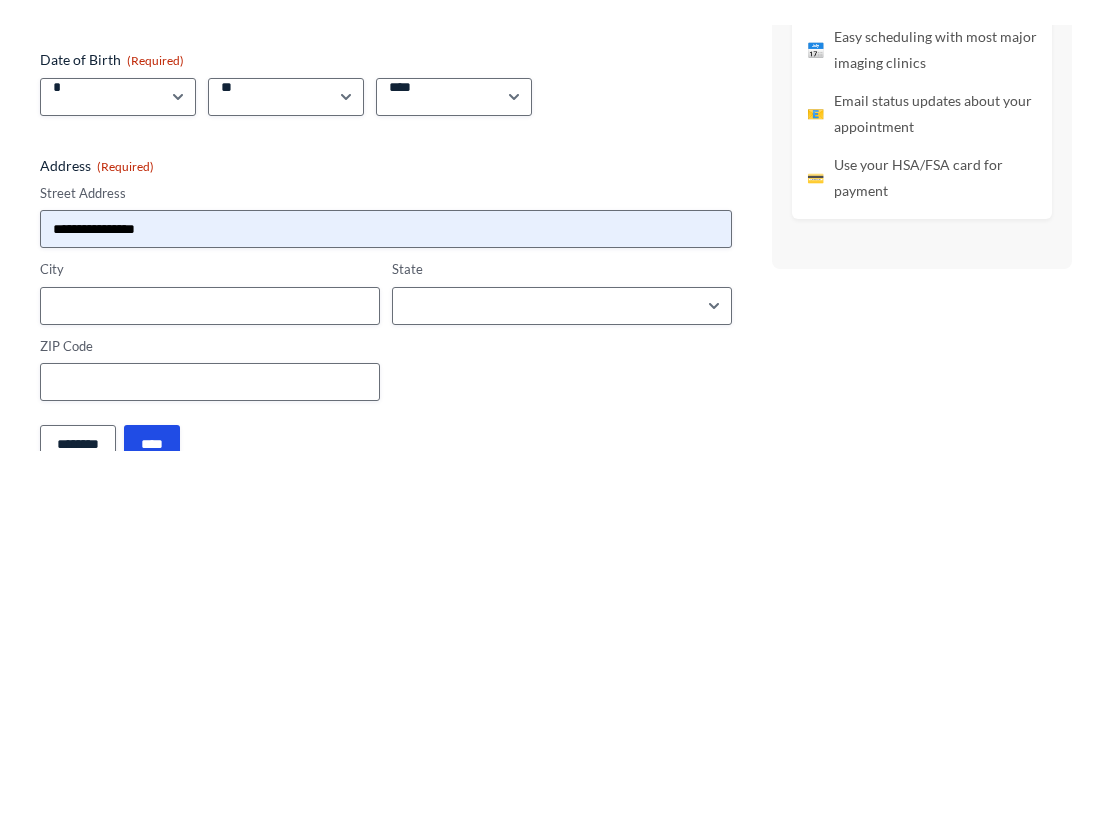scroll, scrollTop: 792, scrollLeft: 0, axis: vertical 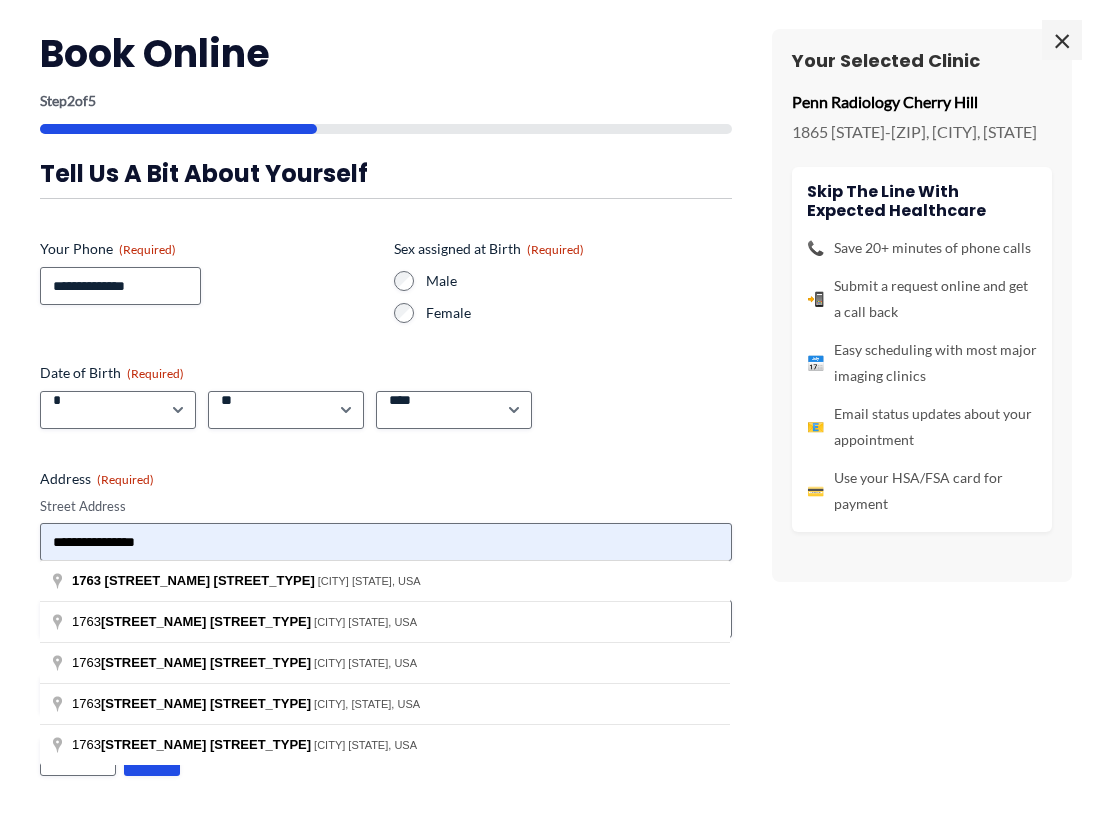 type on "**********" 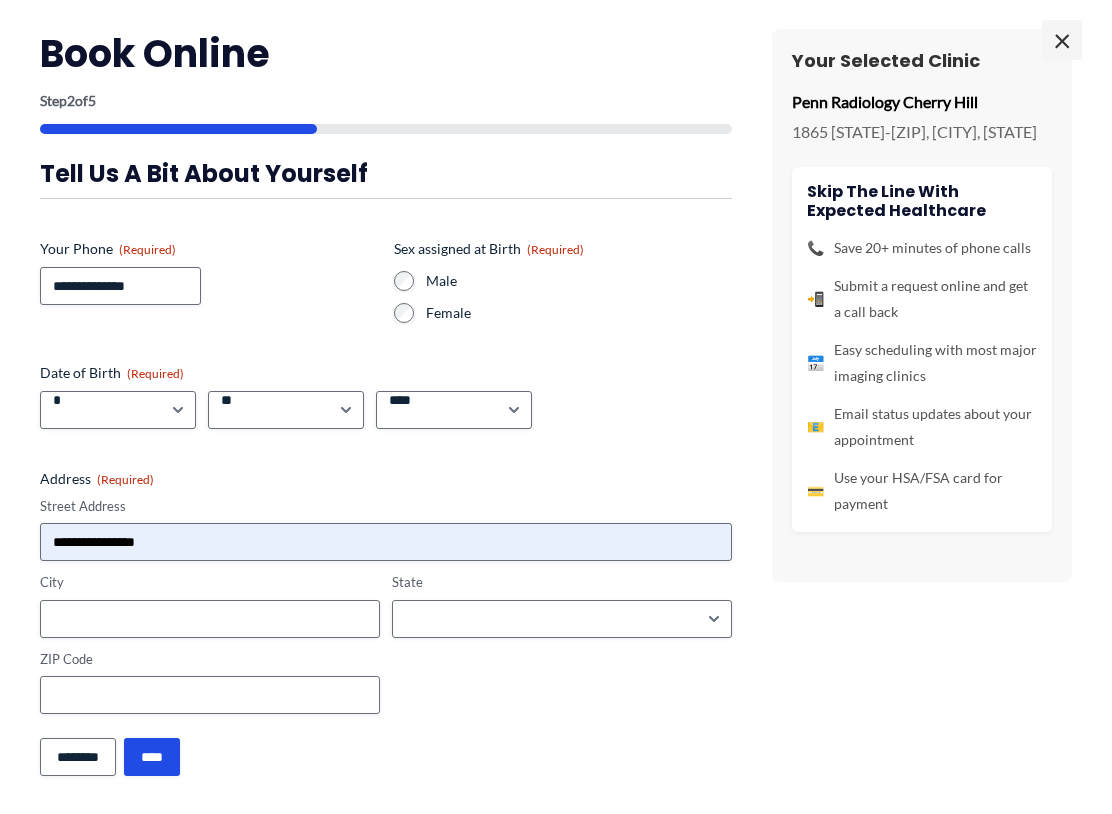 type on "**********" 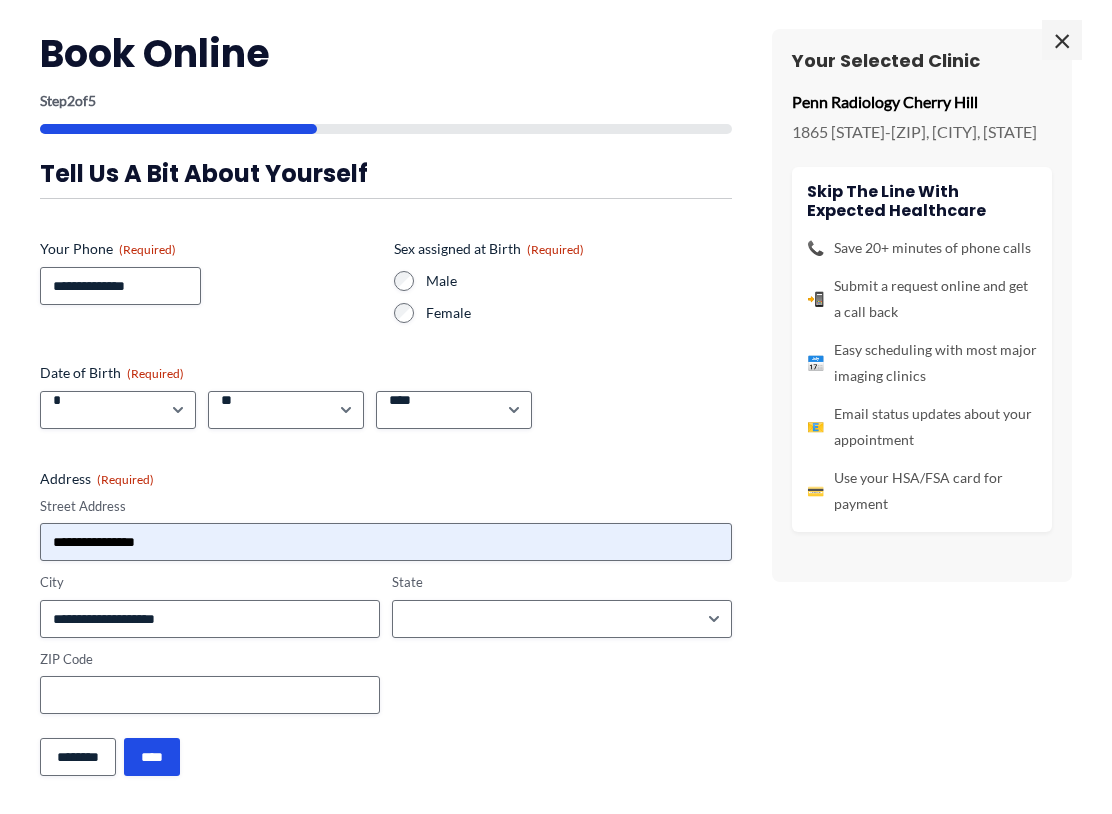 select on "**********" 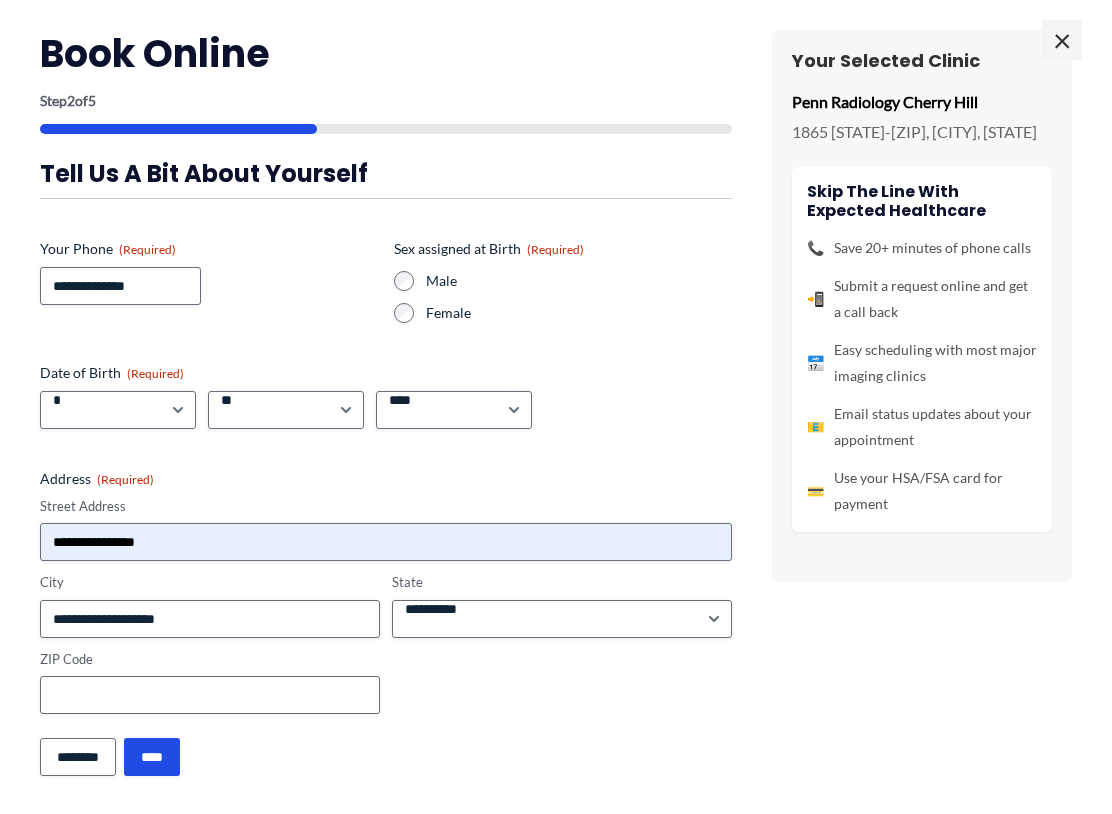 type on "**********" 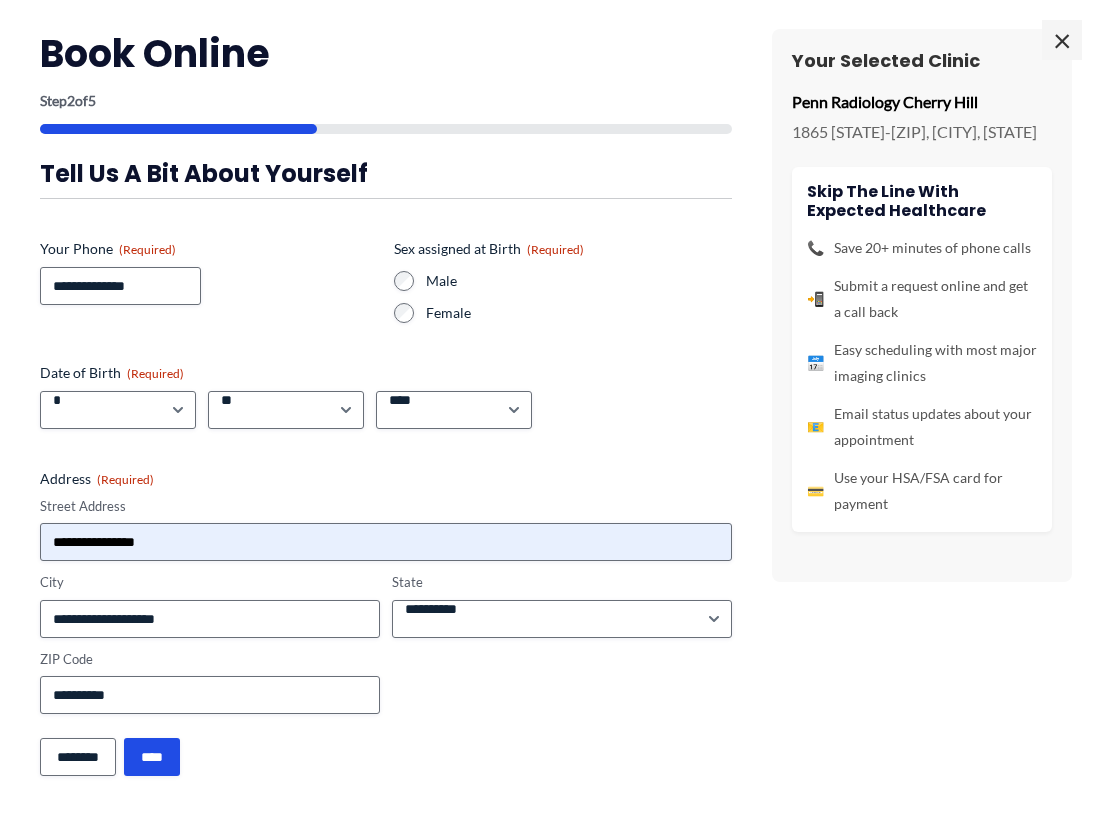 scroll, scrollTop: 1047, scrollLeft: 0, axis: vertical 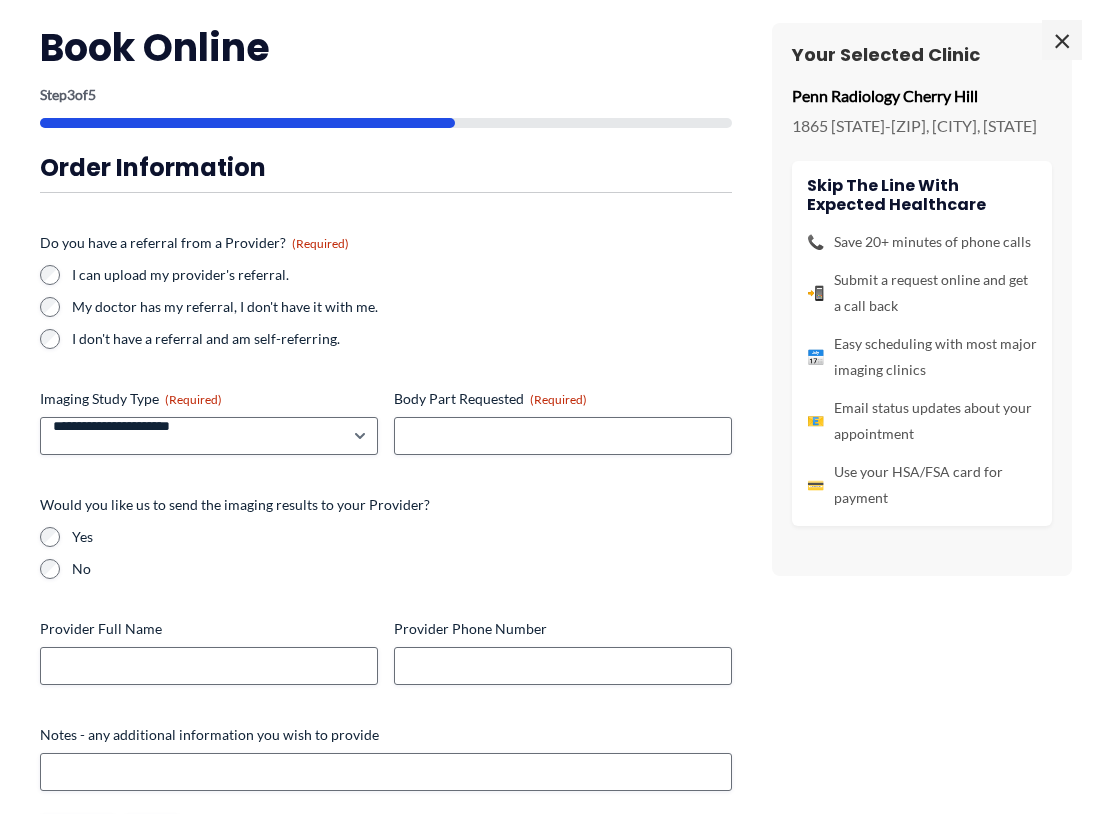 click on "Yes" at bounding box center (386, 537) 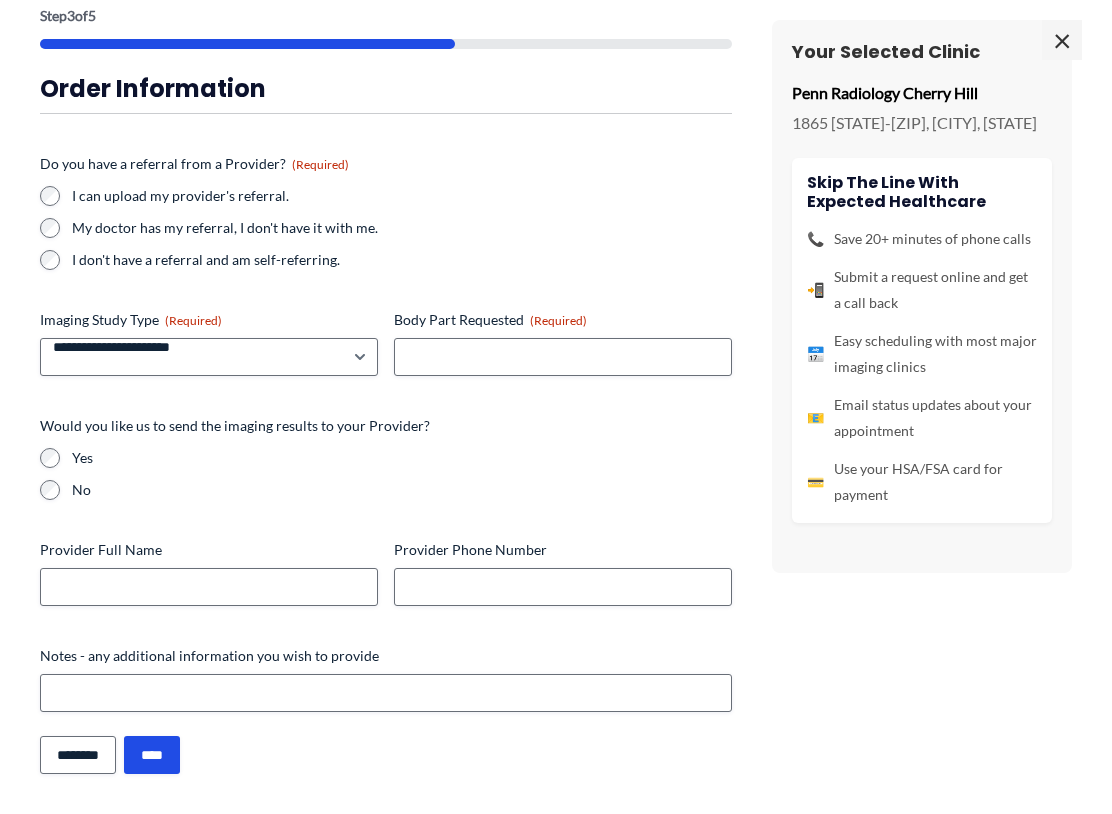 scroll, scrollTop: 115, scrollLeft: 0, axis: vertical 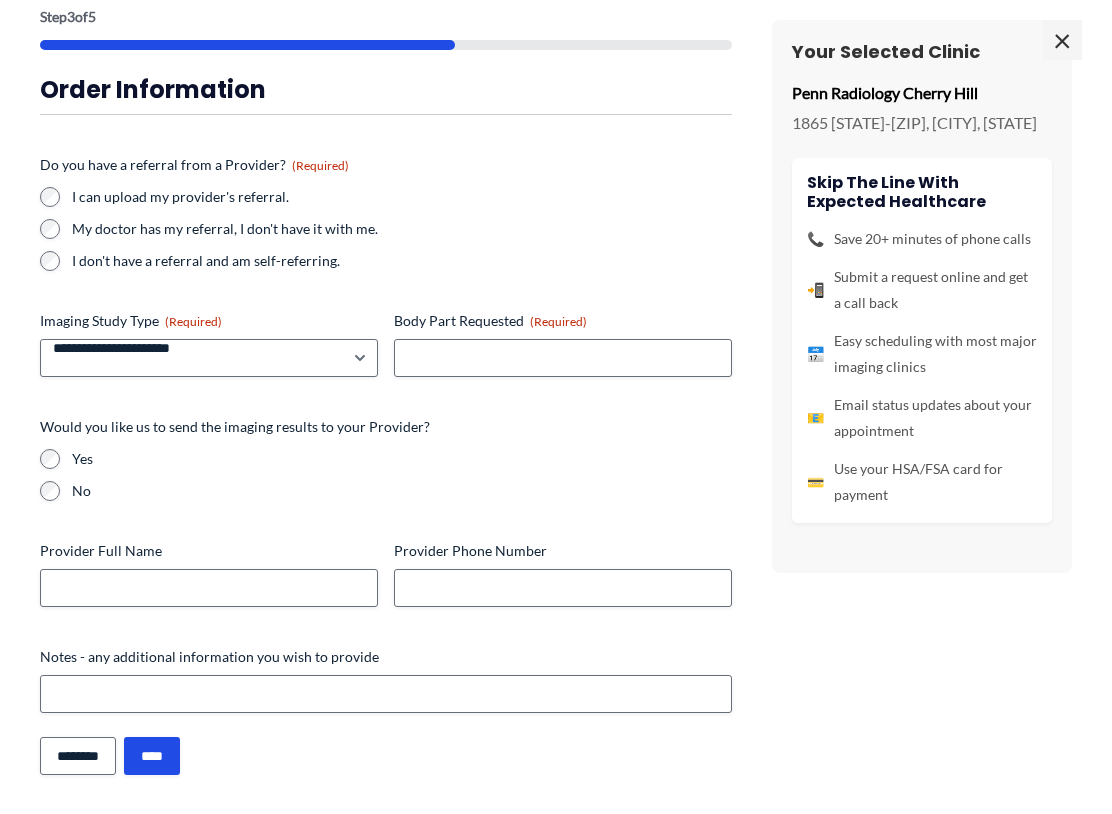 click on "Yes" at bounding box center [402, 459] 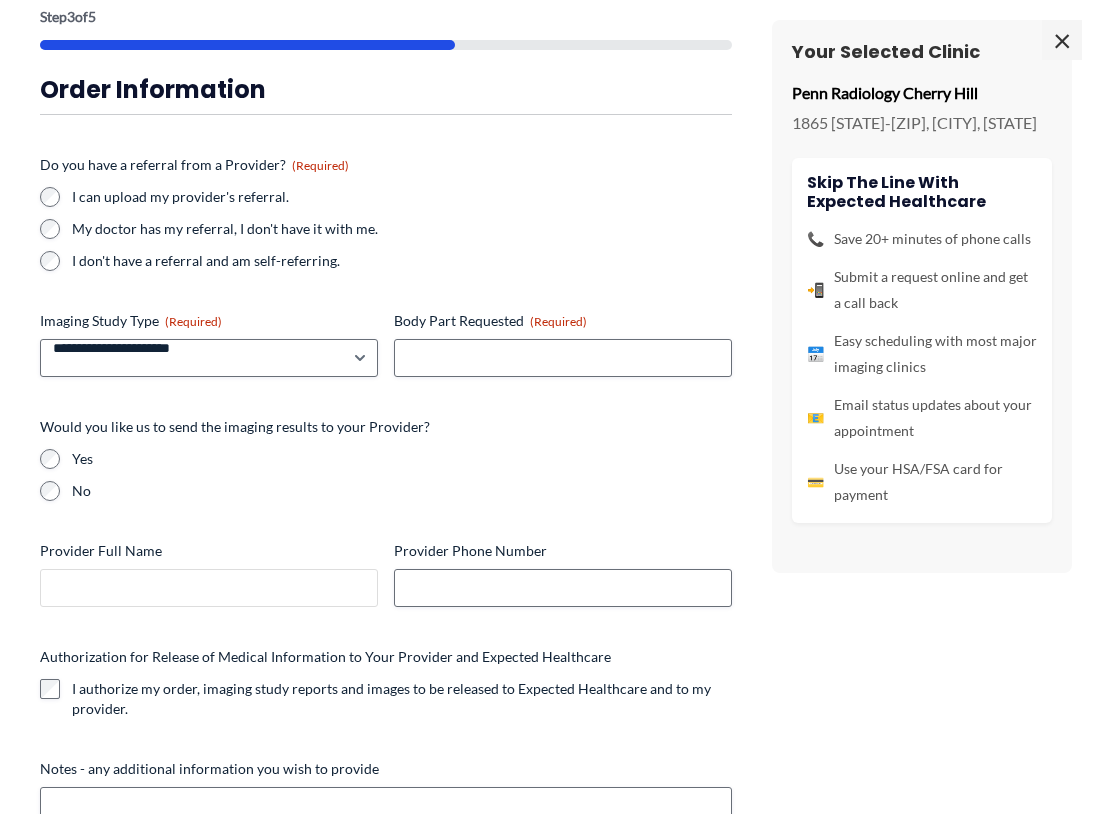 click on "Provider Full Name" at bounding box center [209, 588] 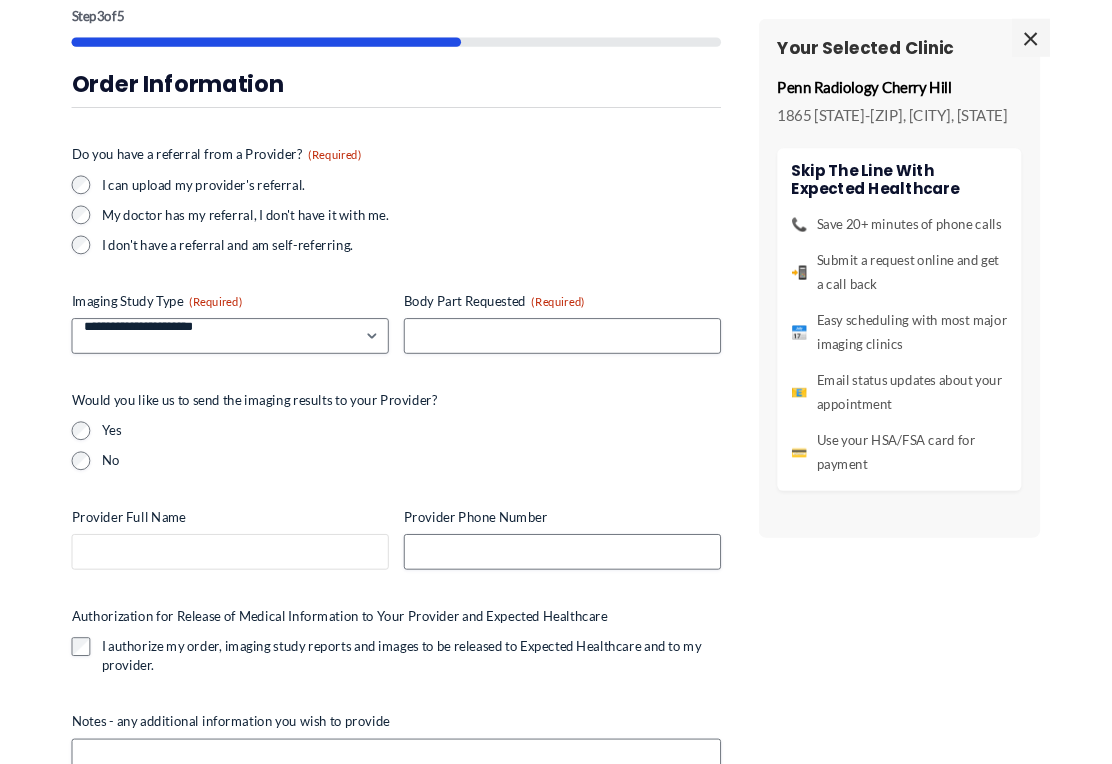 scroll, scrollTop: 1002, scrollLeft: 0, axis: vertical 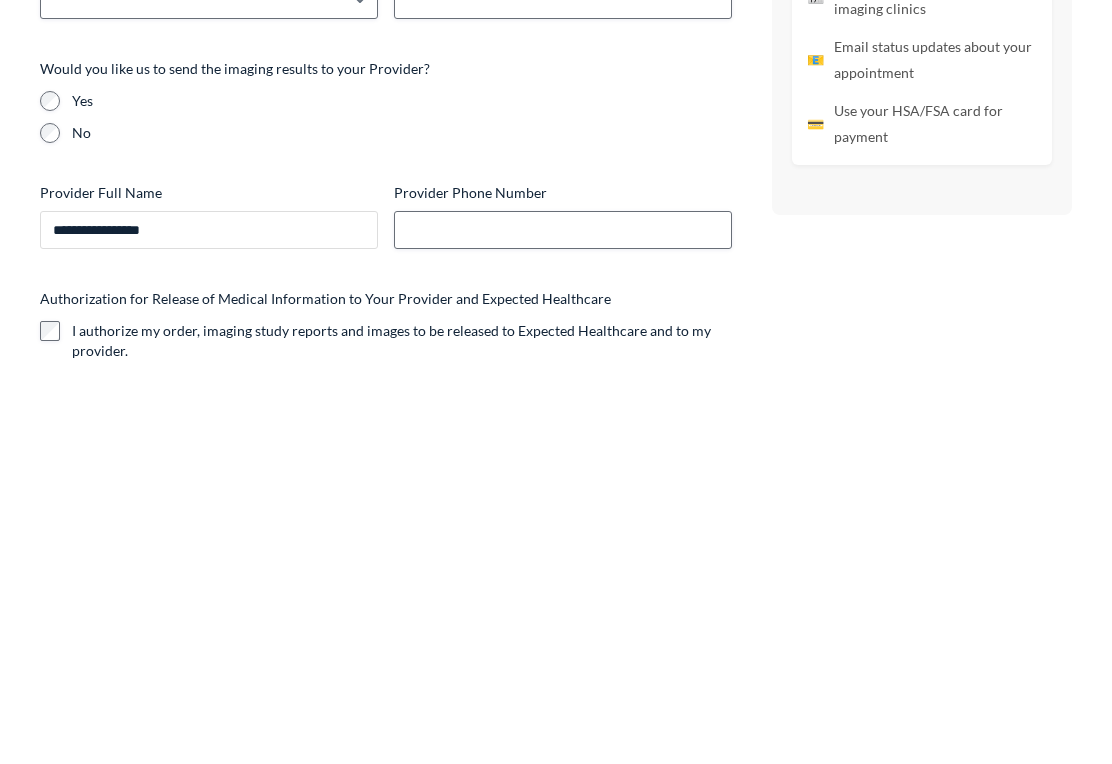 type on "**********" 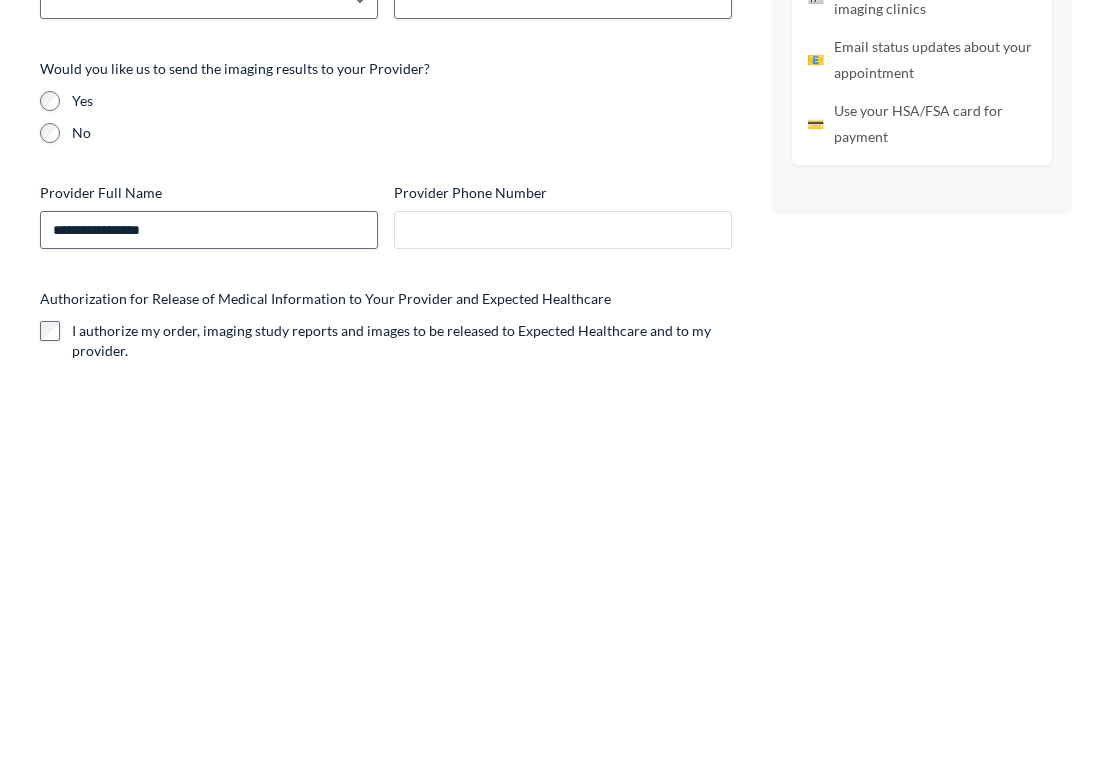 click on "Provider Phone Number" at bounding box center [563, 588] 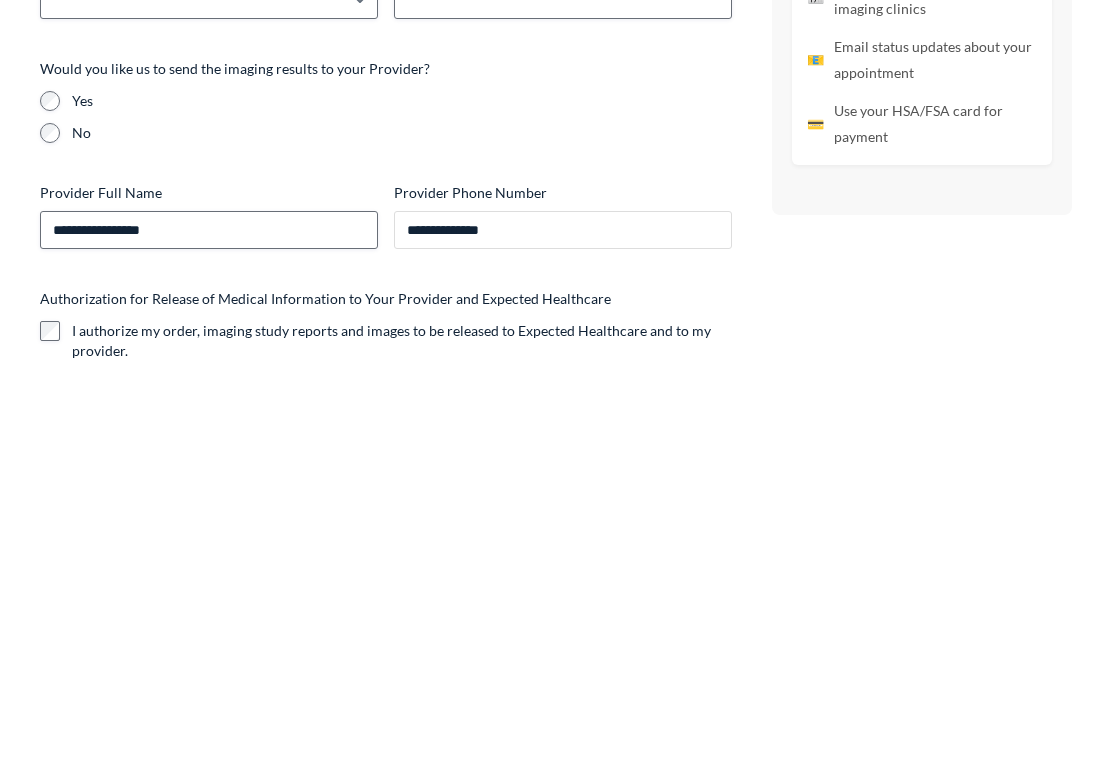 type on "**********" 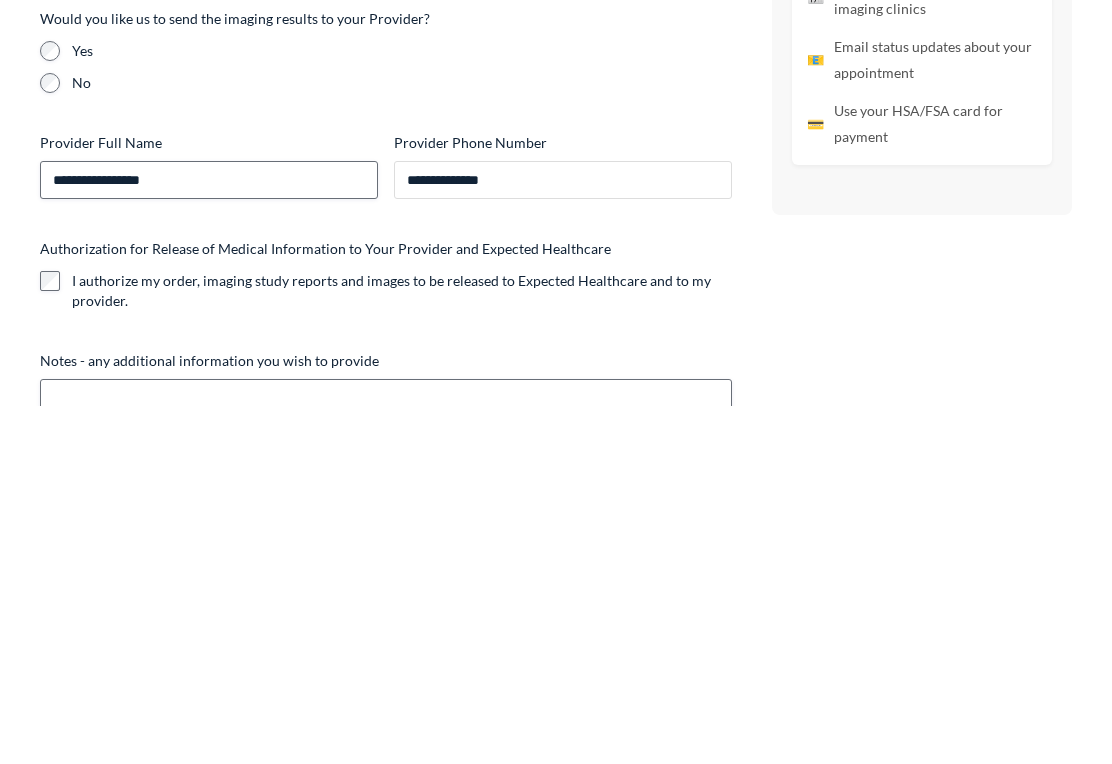 scroll, scrollTop: 198, scrollLeft: 0, axis: vertical 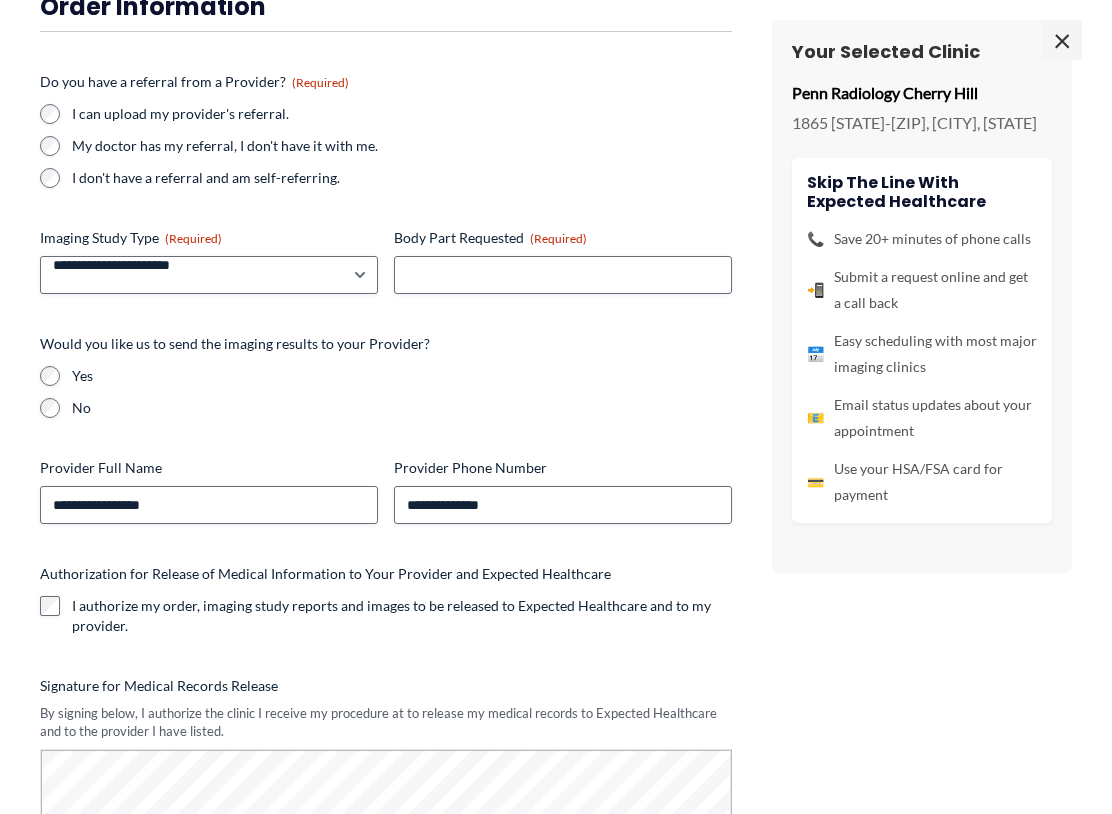 click on "I can upload my provider's referral." at bounding box center (386, 114) 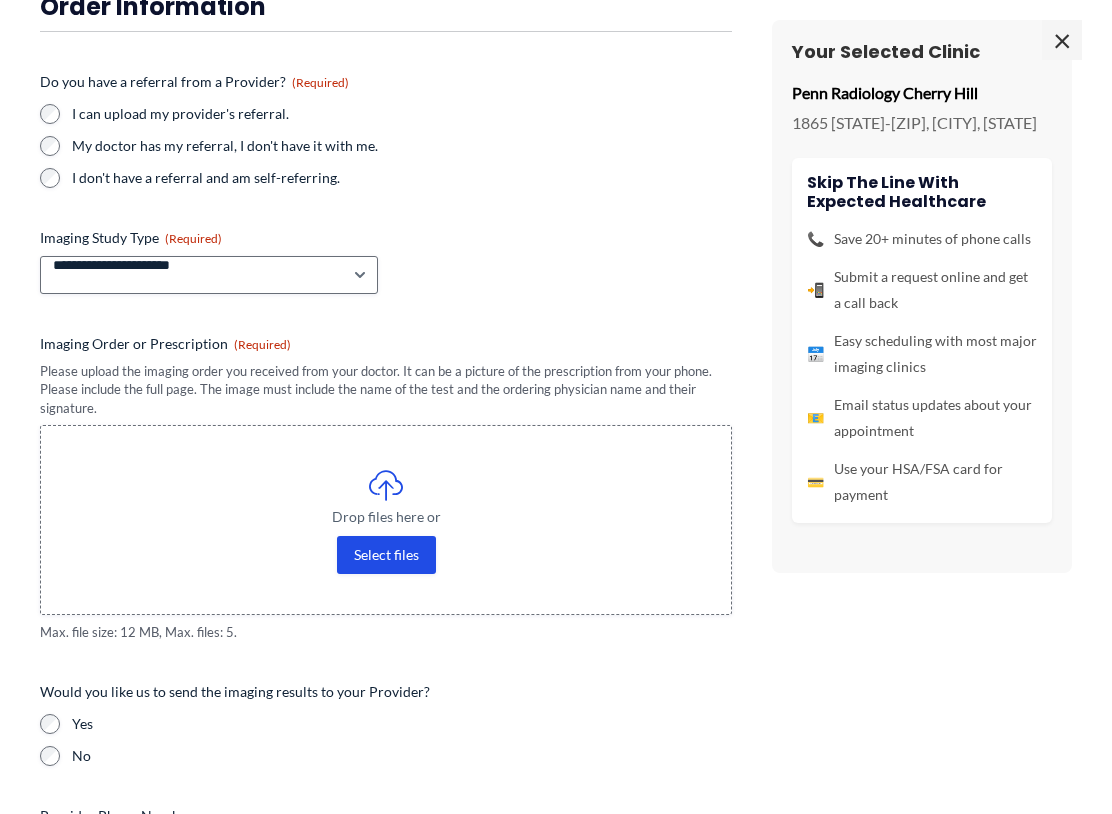 click on "**********" at bounding box center [386, 702] 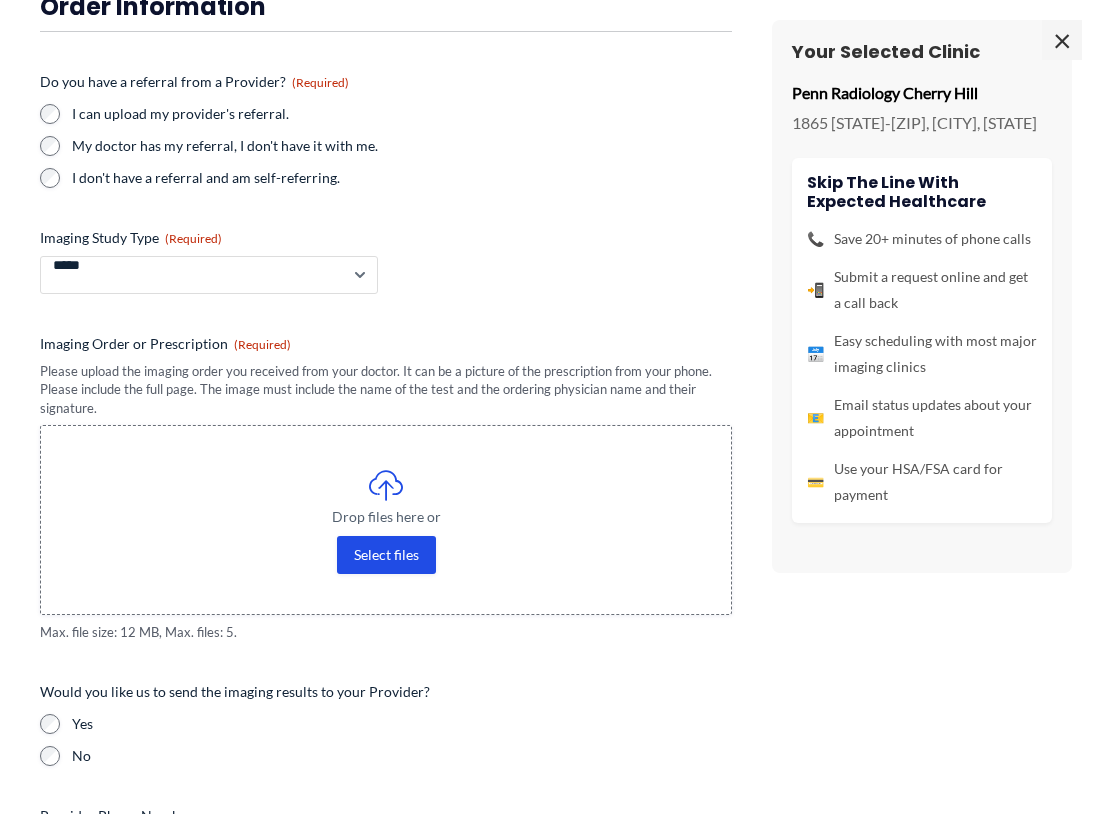 click on "**********" at bounding box center [209, 275] 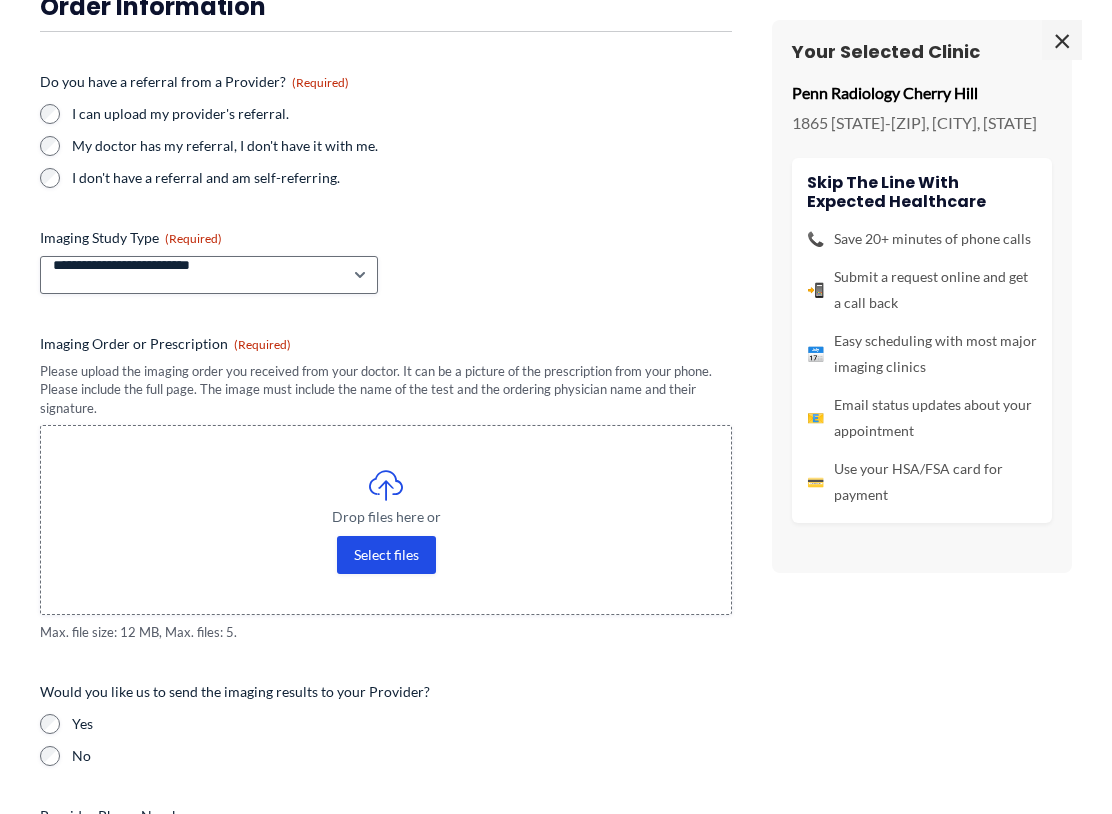 click on "Yes" at bounding box center (402, 724) 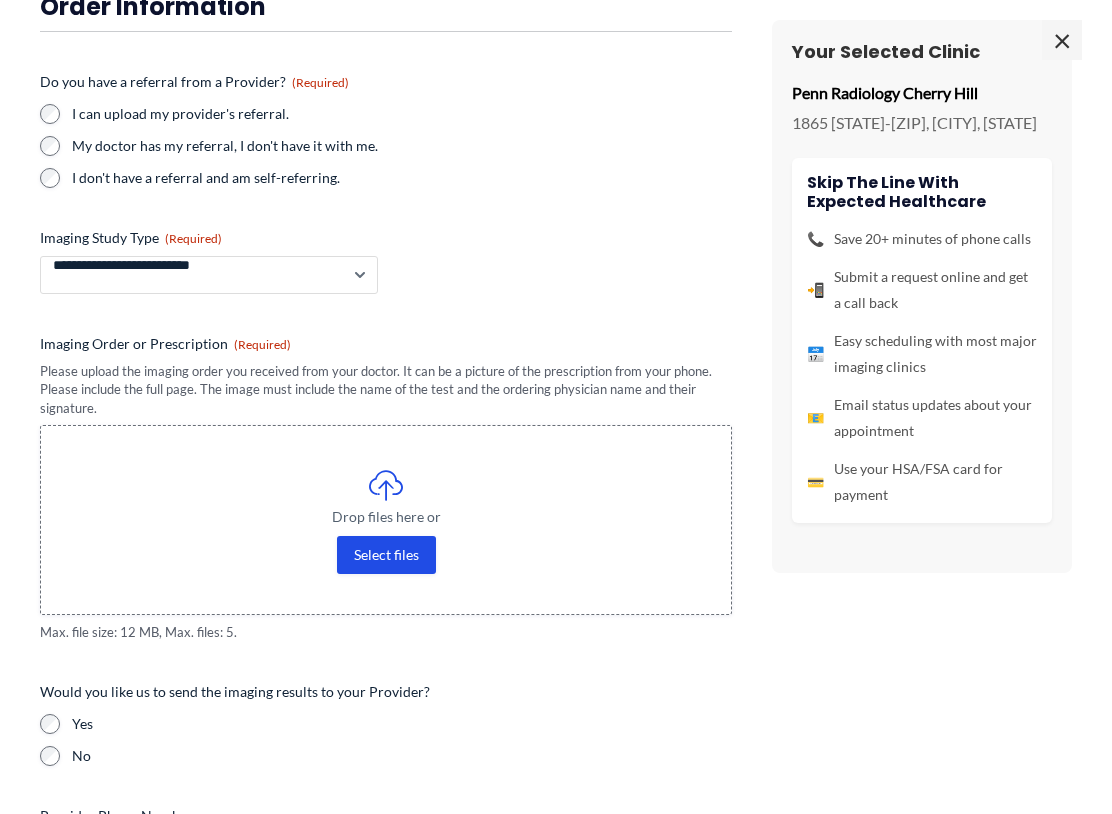 click on "**********" at bounding box center (209, 275) 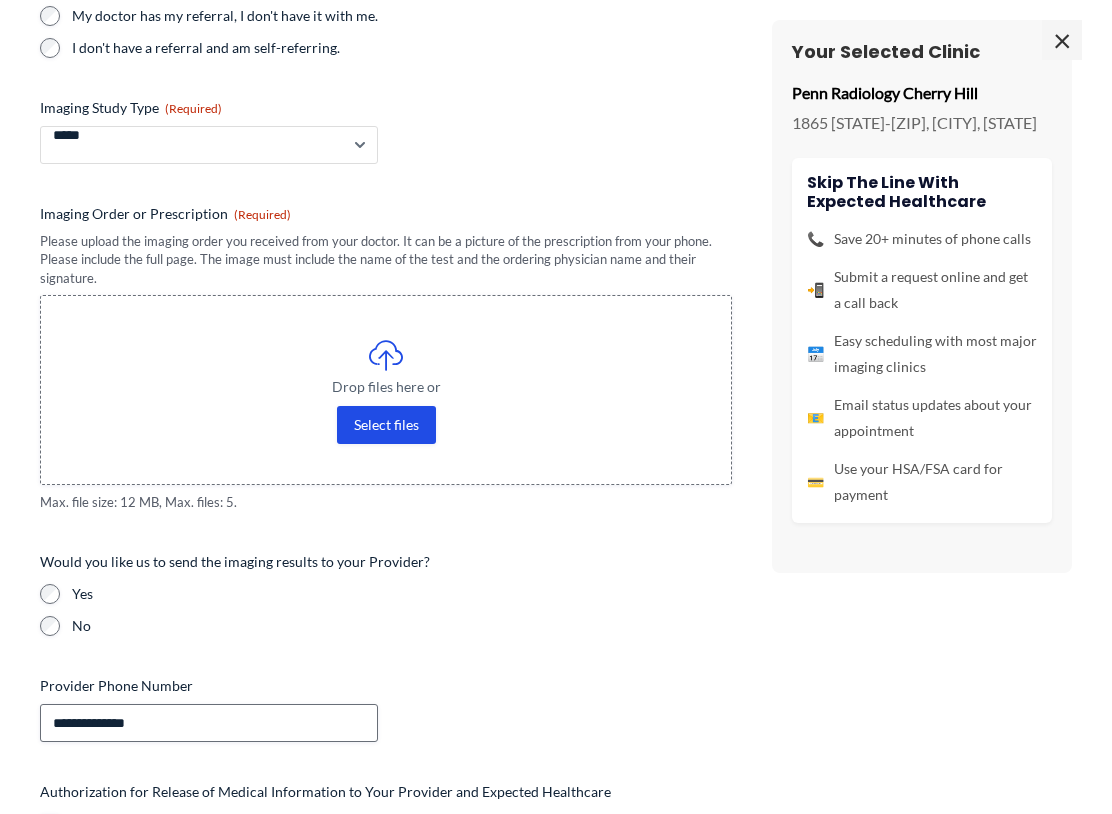 scroll, scrollTop: 327, scrollLeft: 0, axis: vertical 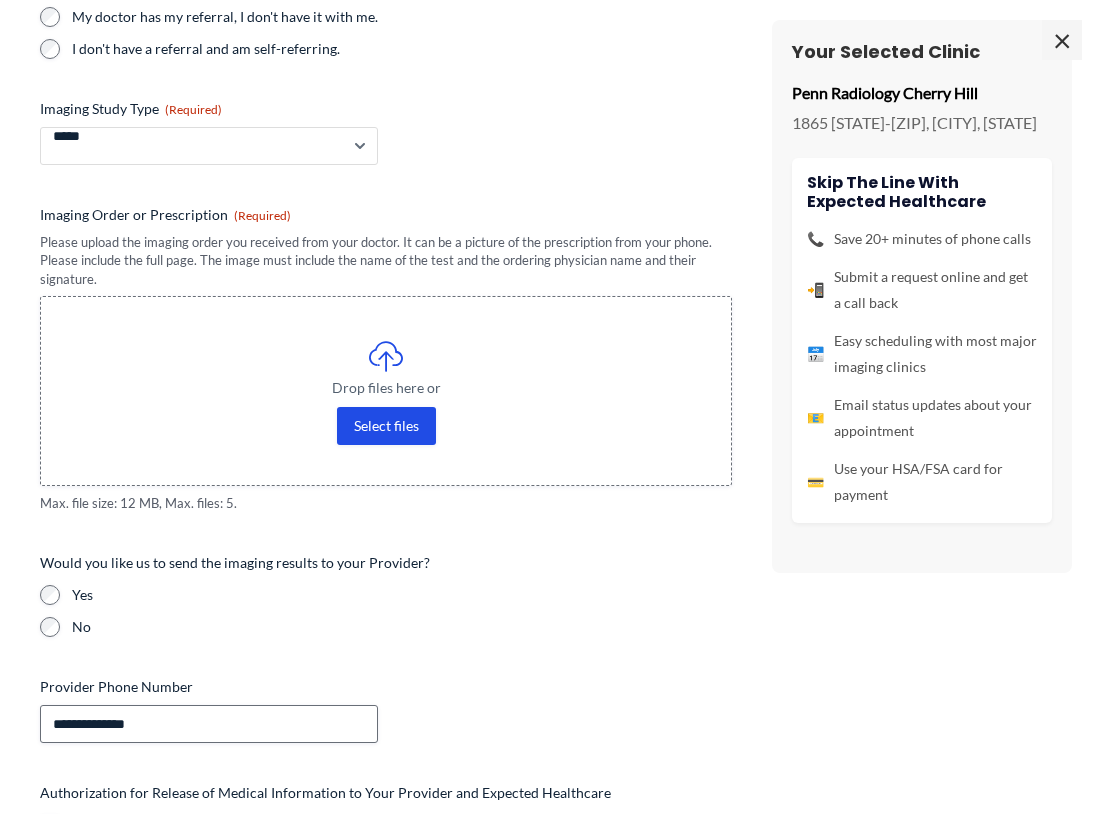click on "**********" at bounding box center [209, 146] 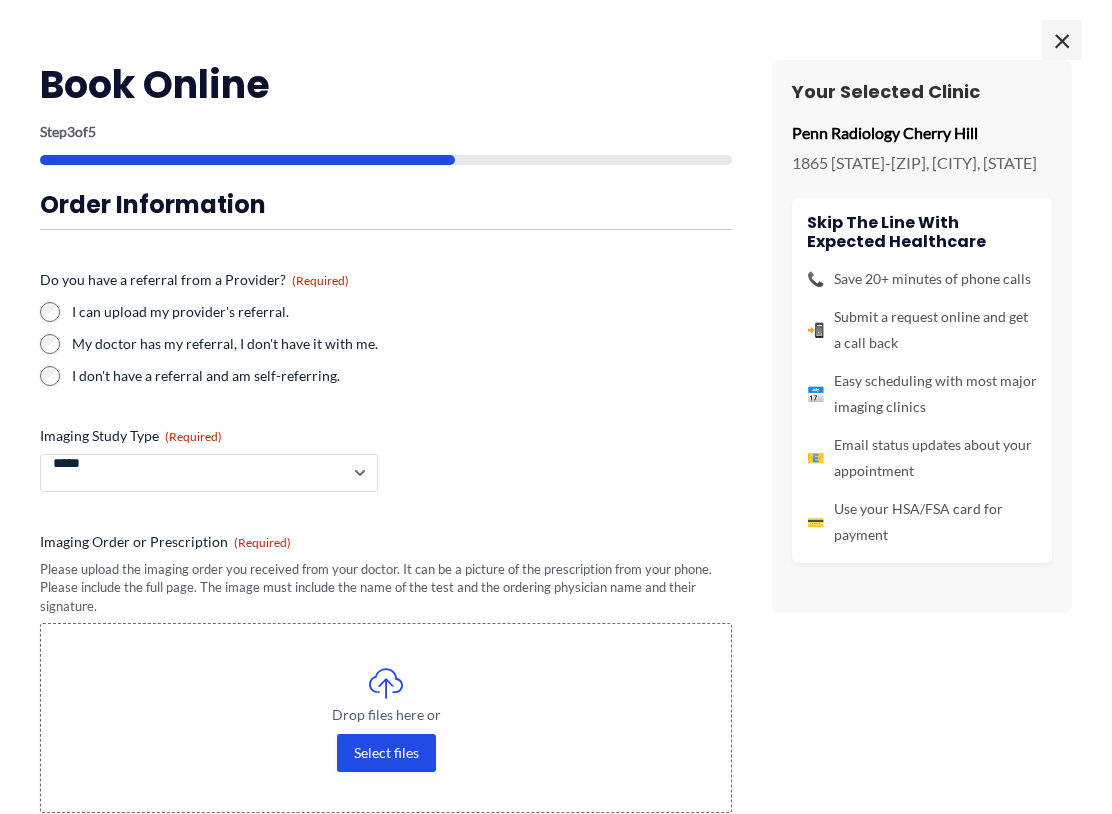 scroll, scrollTop: 0, scrollLeft: 0, axis: both 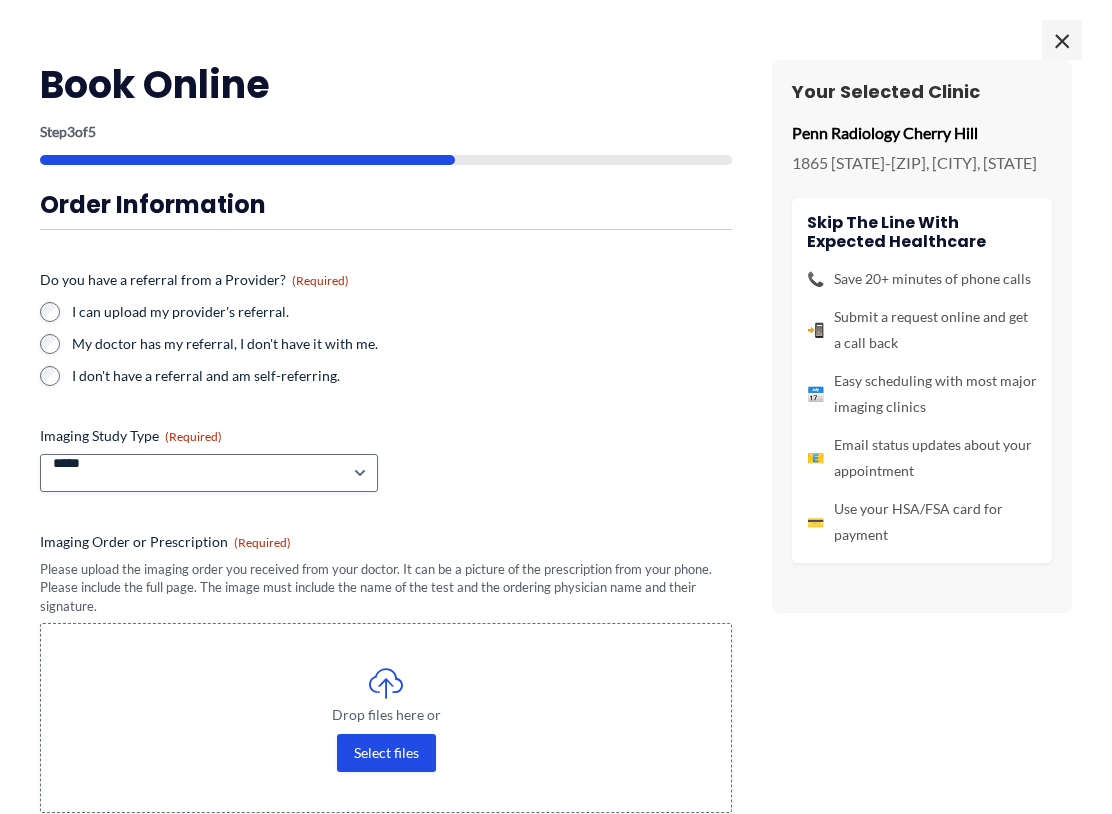 click on "Select files" at bounding box center [386, 753] 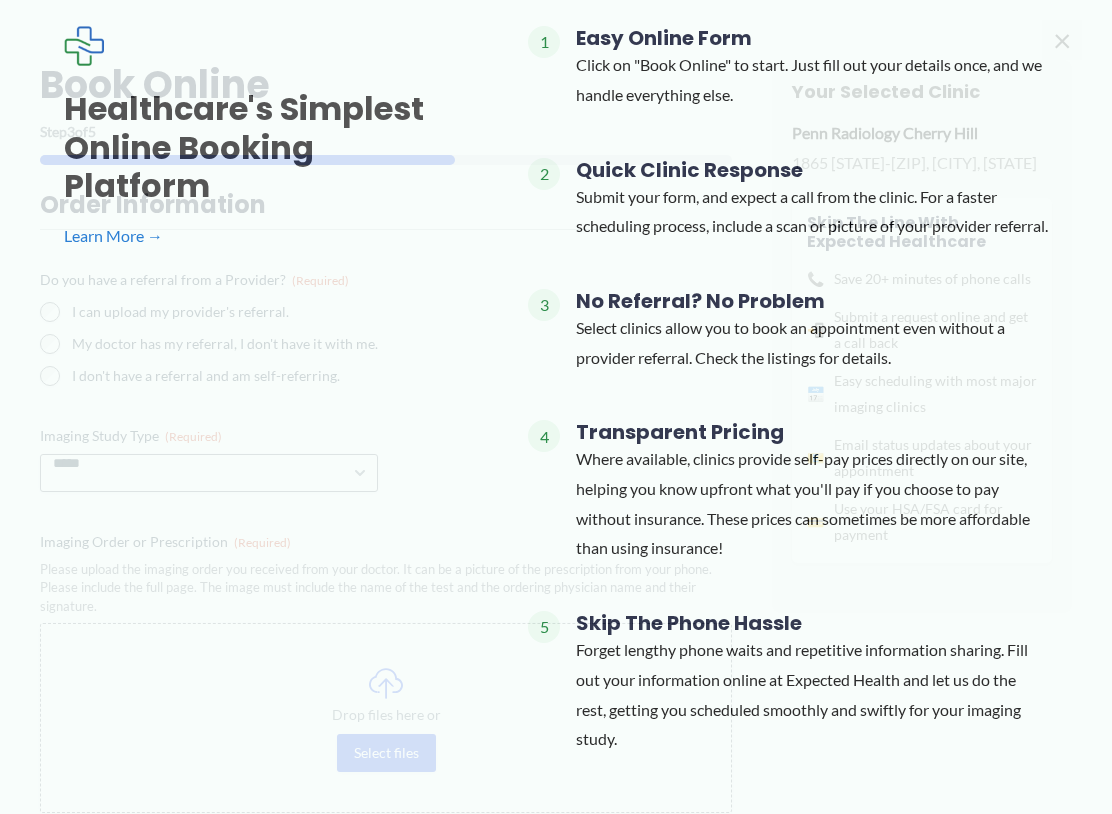 select on "*****" 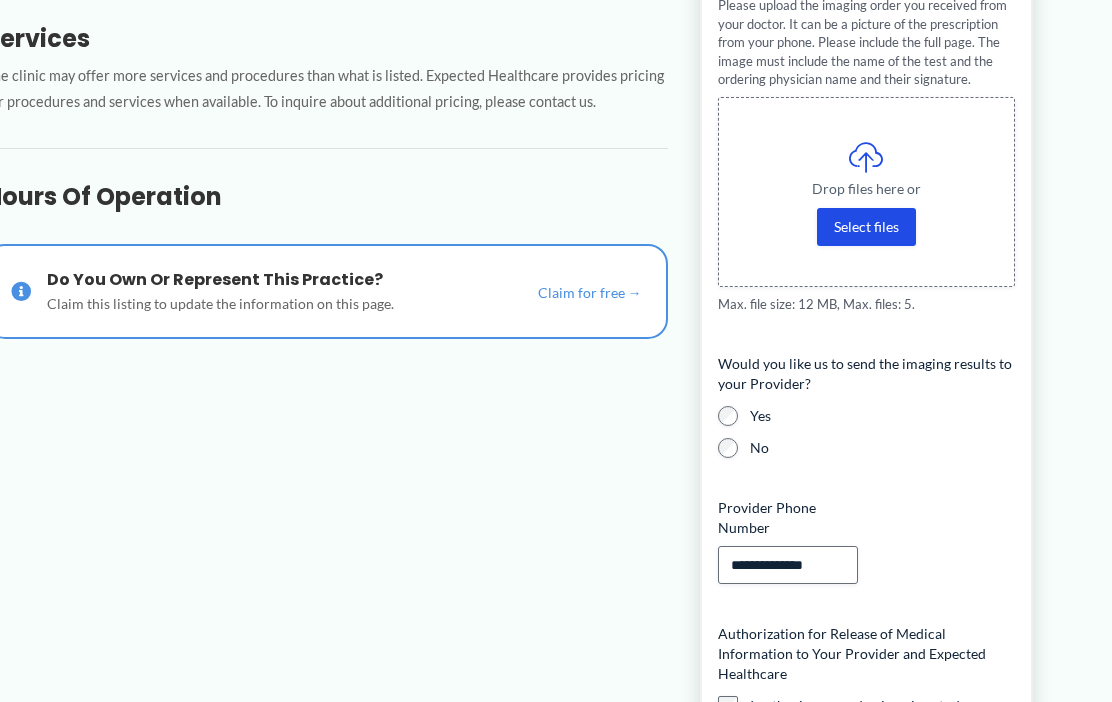 scroll, scrollTop: 933, scrollLeft: 47, axis: both 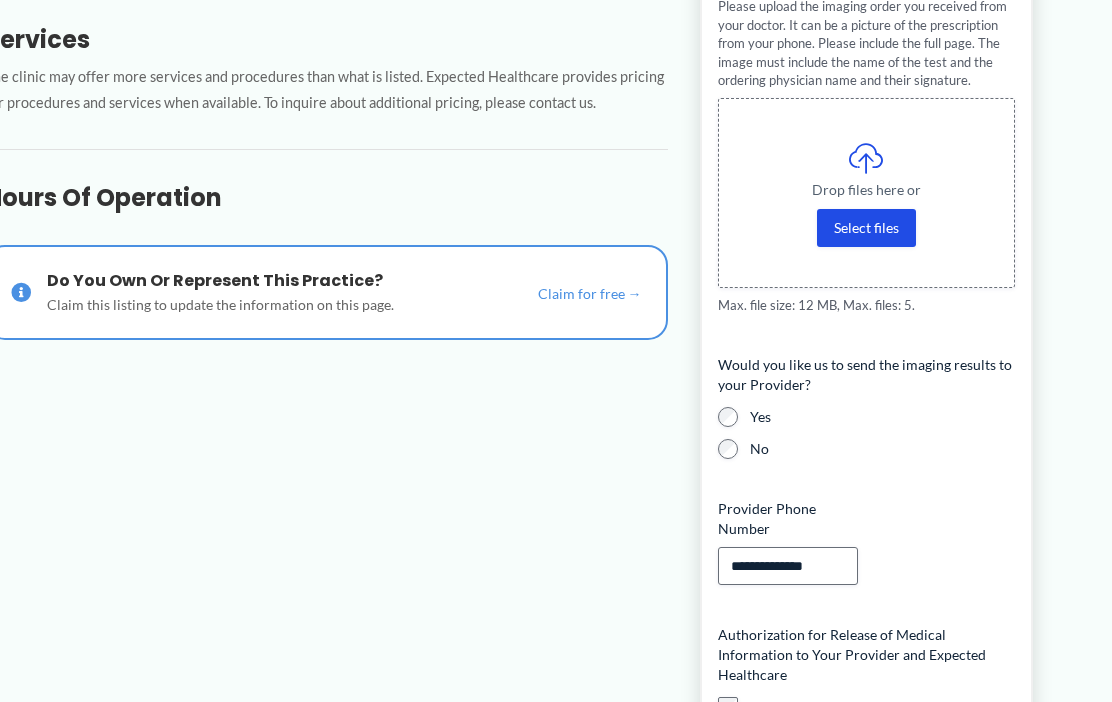 click on "Claim for free →" at bounding box center (590, 293) 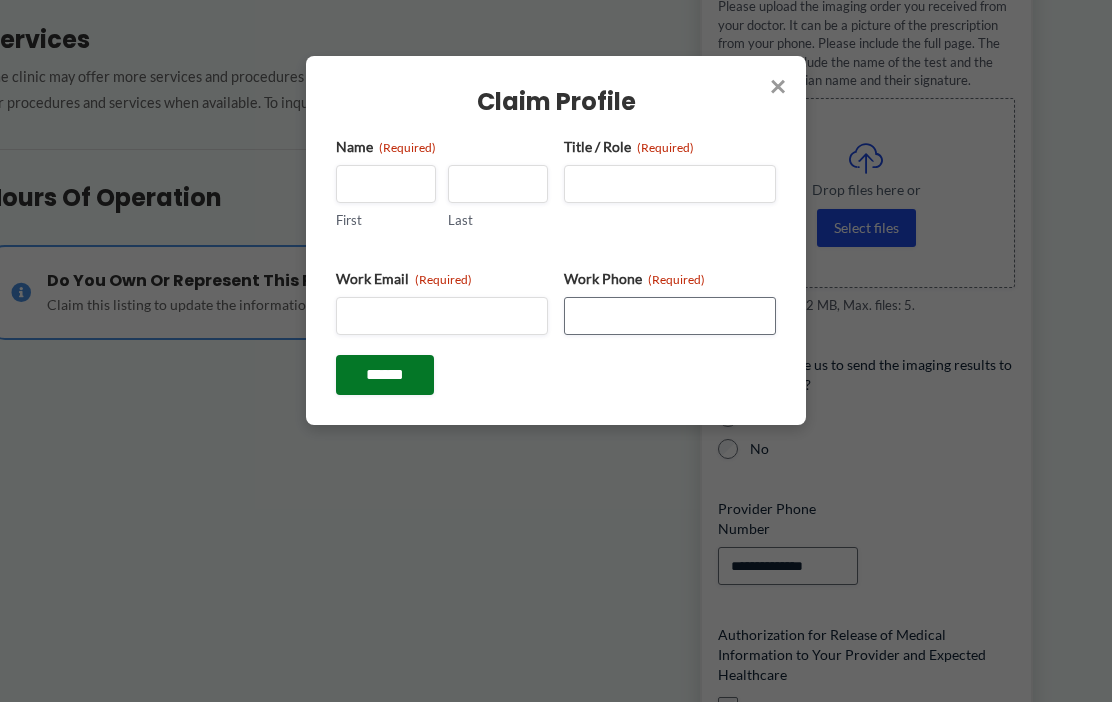 type on "**********" 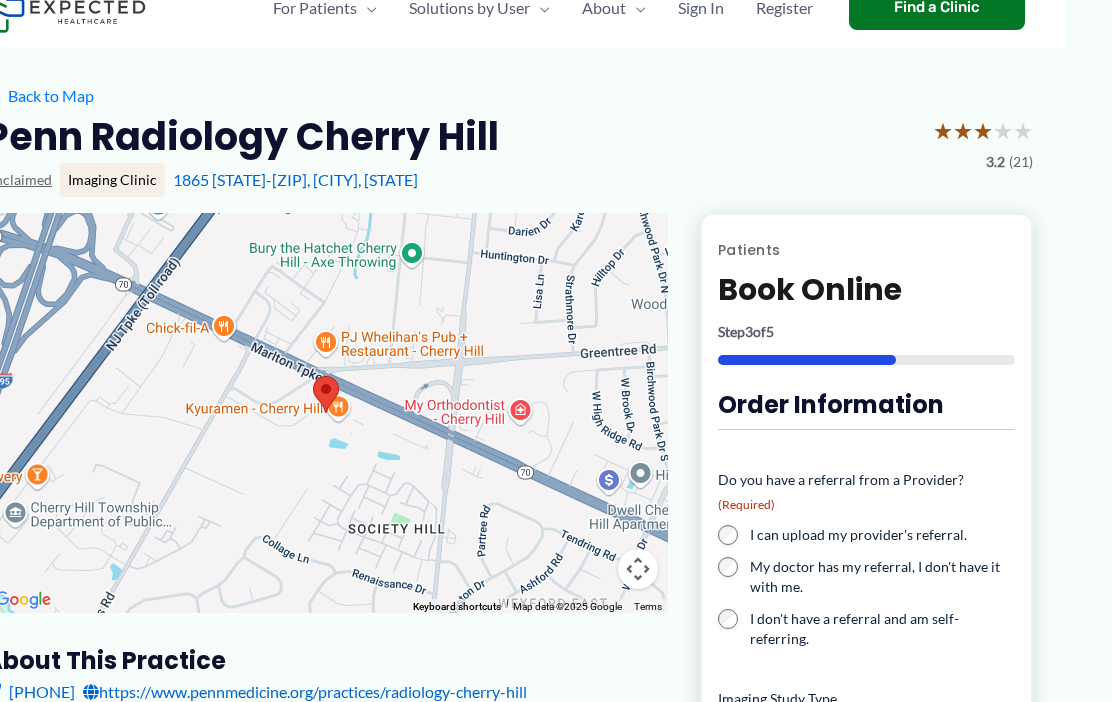 scroll, scrollTop: 84, scrollLeft: 6, axis: both 